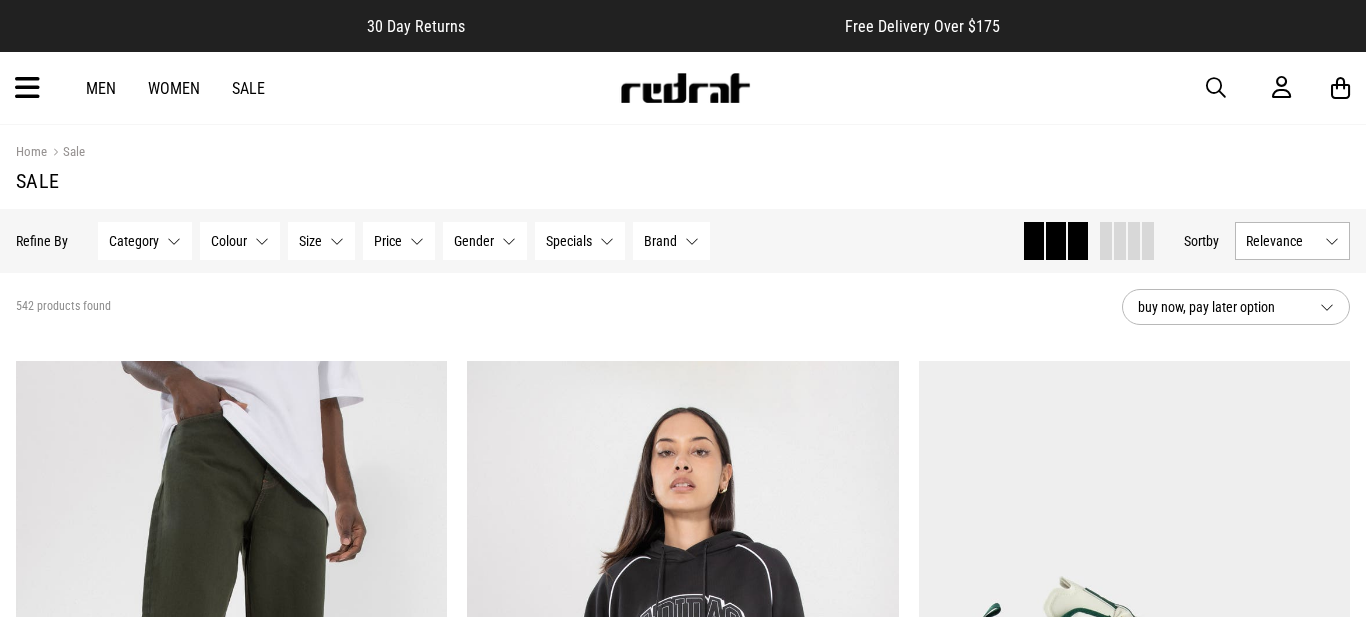 scroll, scrollTop: 0, scrollLeft: 0, axis: both 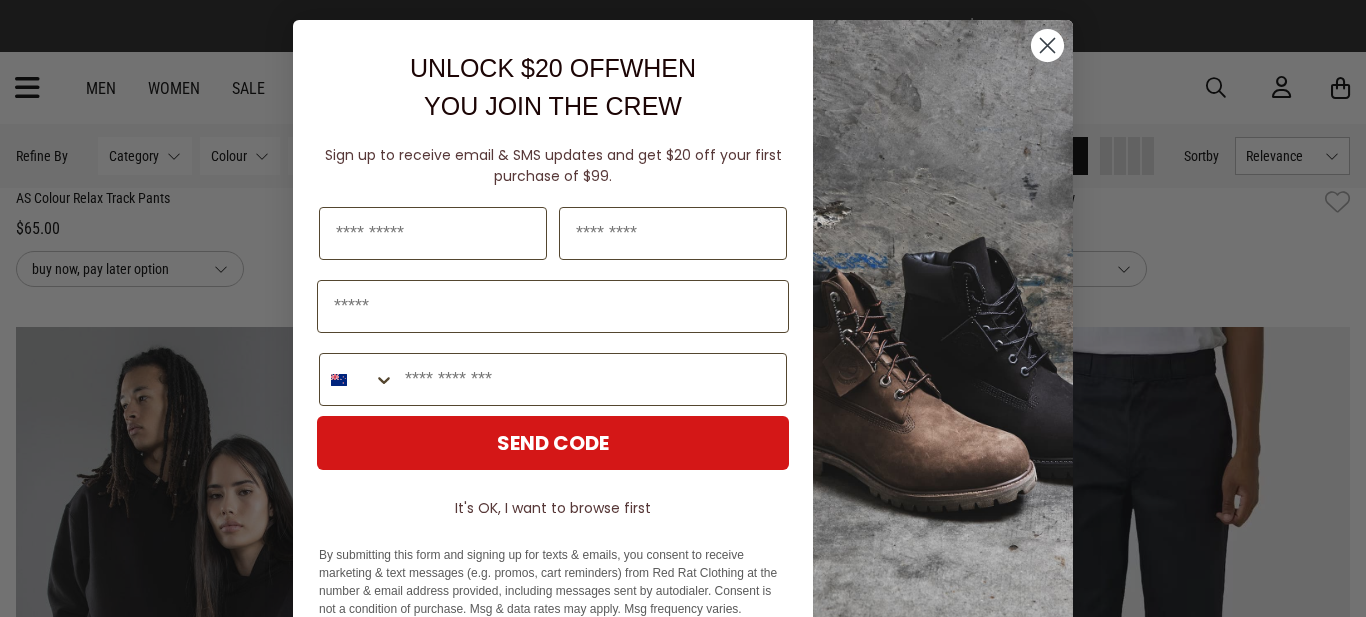 click 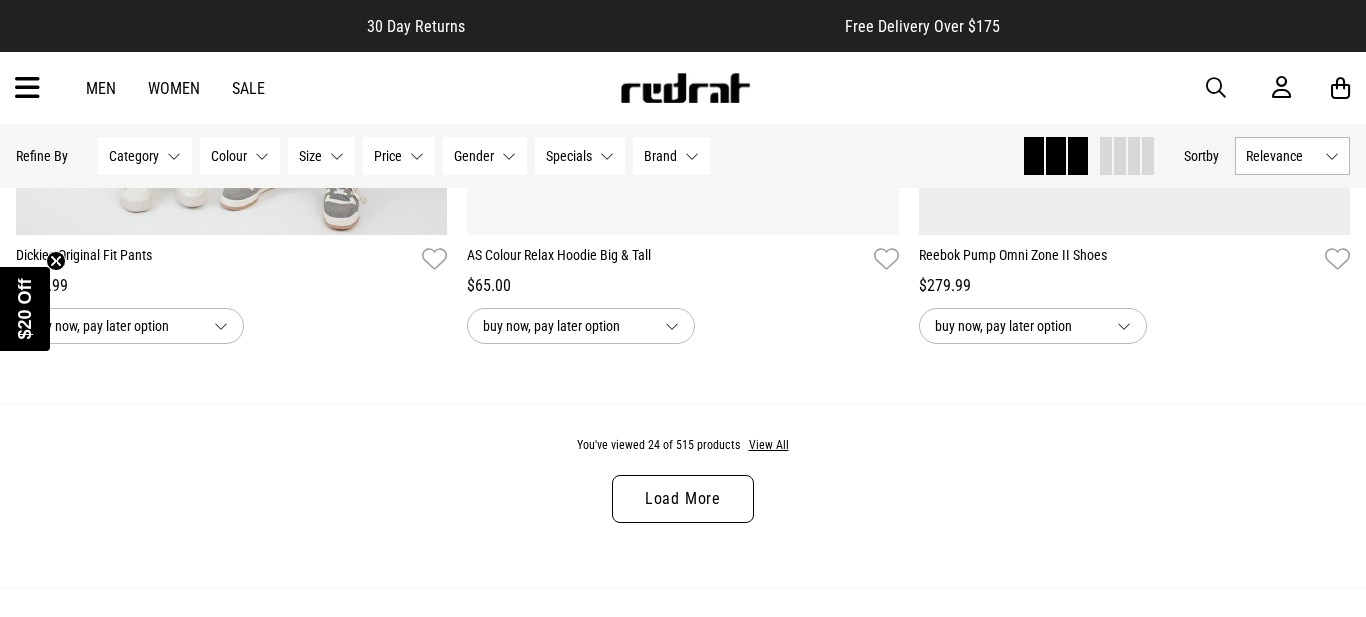scroll, scrollTop: 6034, scrollLeft: 0, axis: vertical 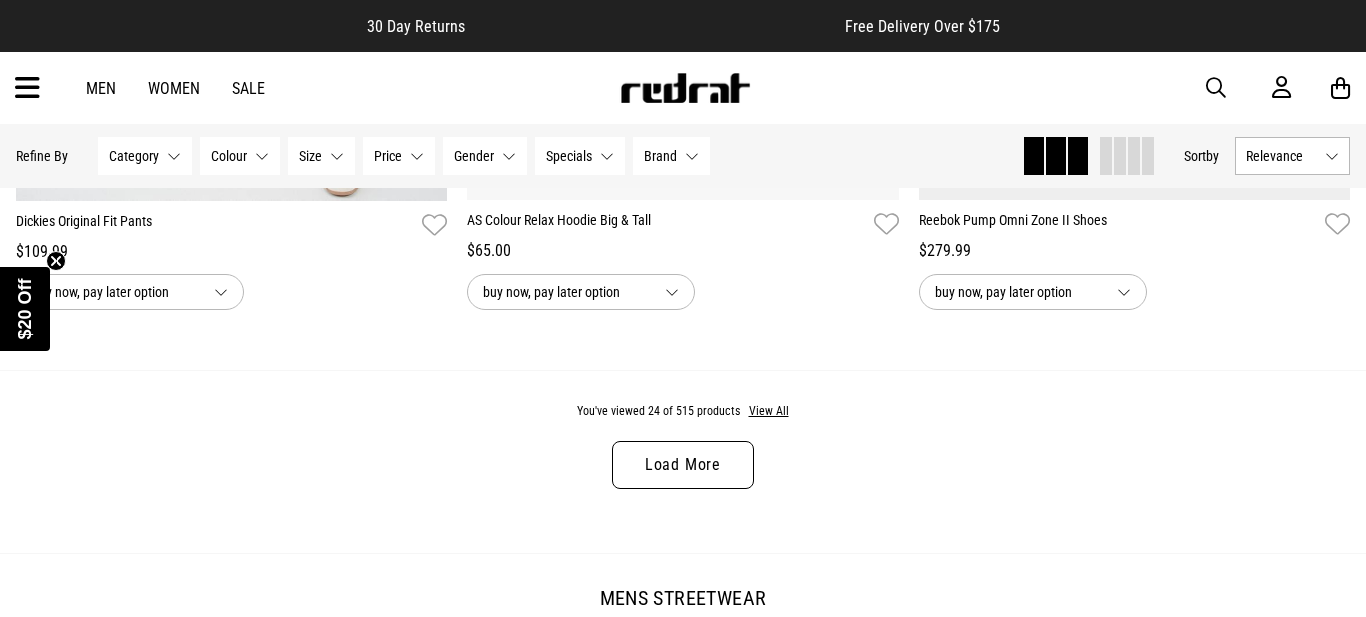 click on "Category  None selected" at bounding box center (145, 156) 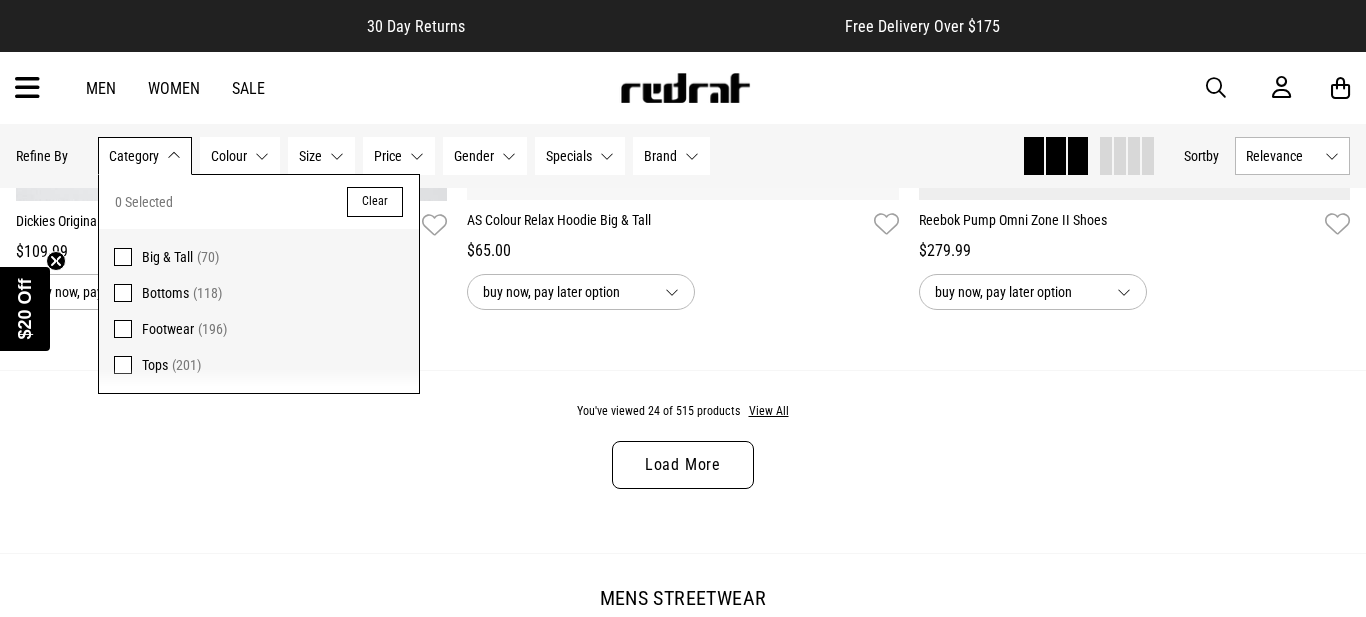 click at bounding box center [123, 365] 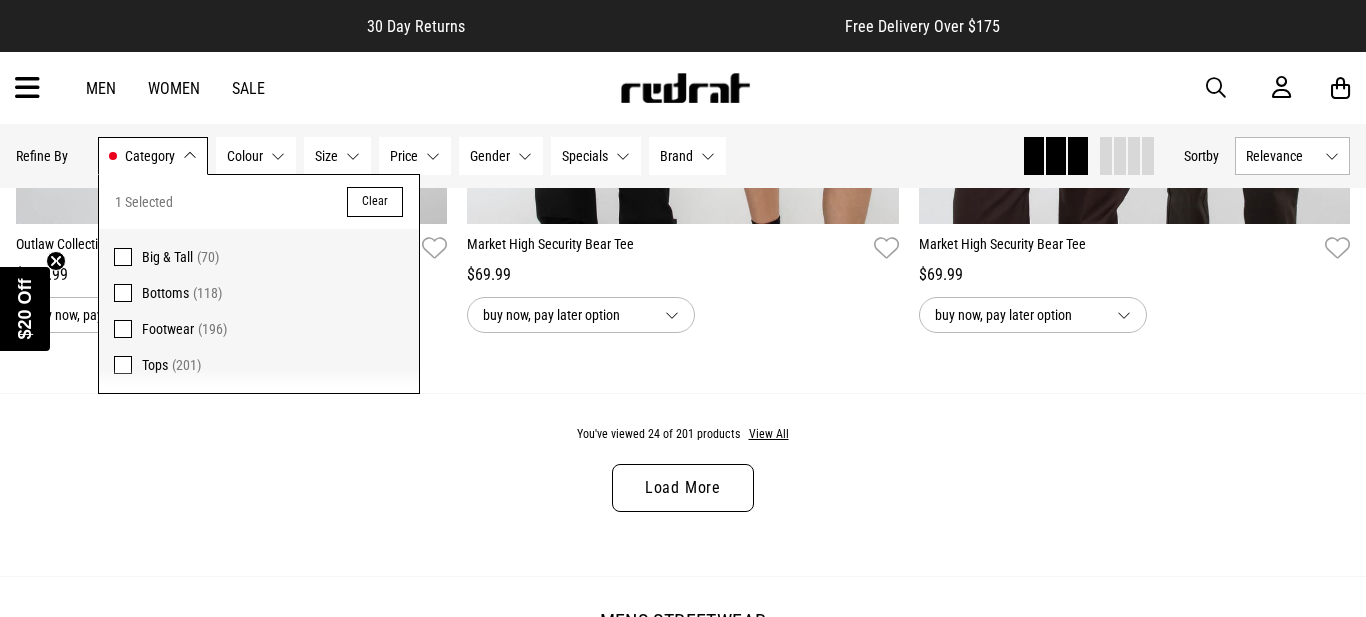 scroll, scrollTop: 6058, scrollLeft: 0, axis: vertical 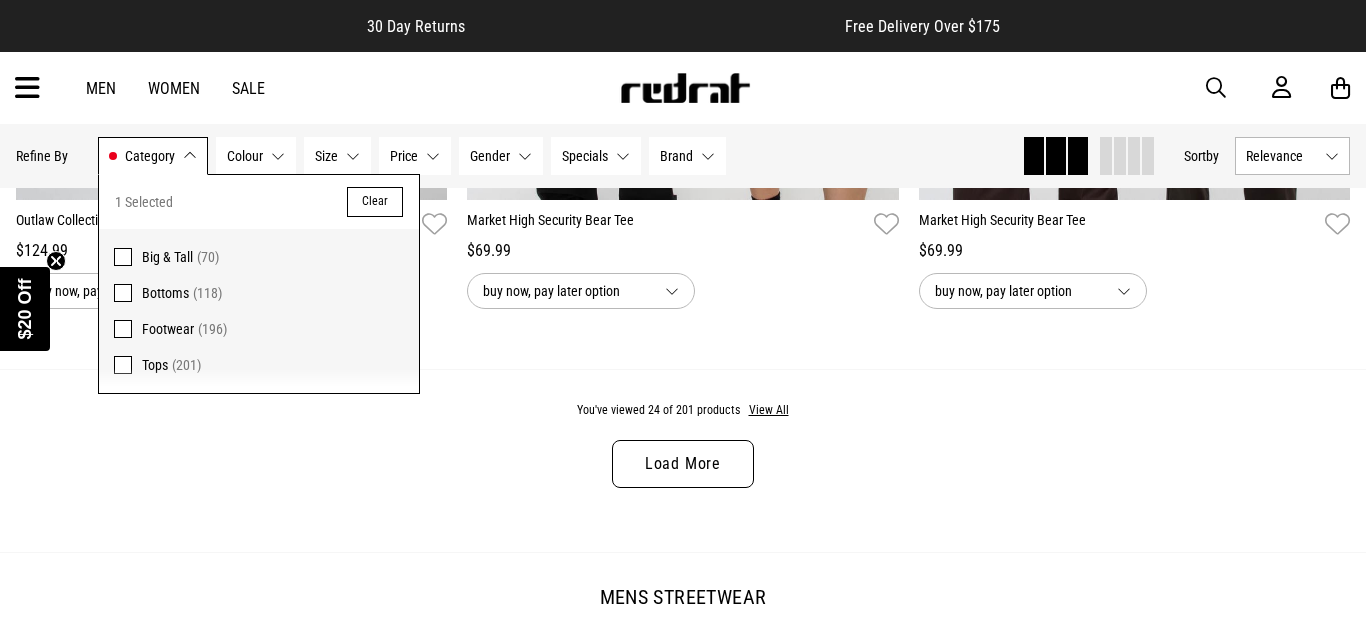 click on "You've viewed 24 of 201 products  View All   Load More" at bounding box center (683, 460) 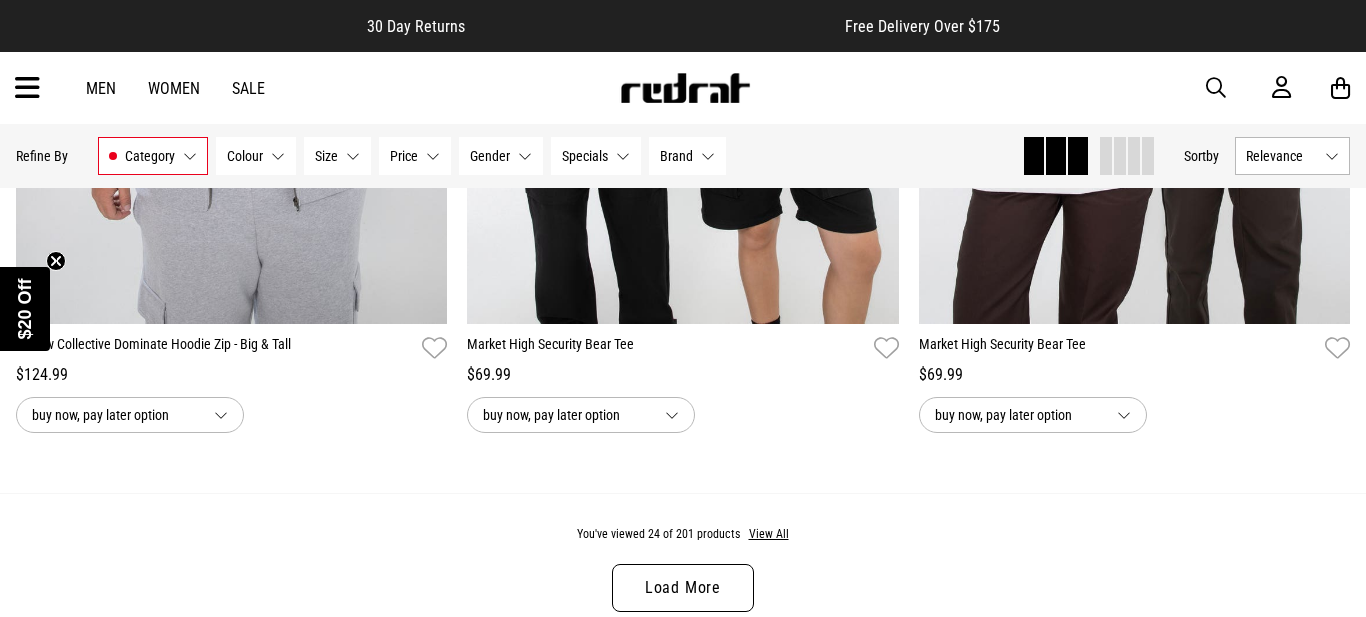 scroll, scrollTop: 5969, scrollLeft: 0, axis: vertical 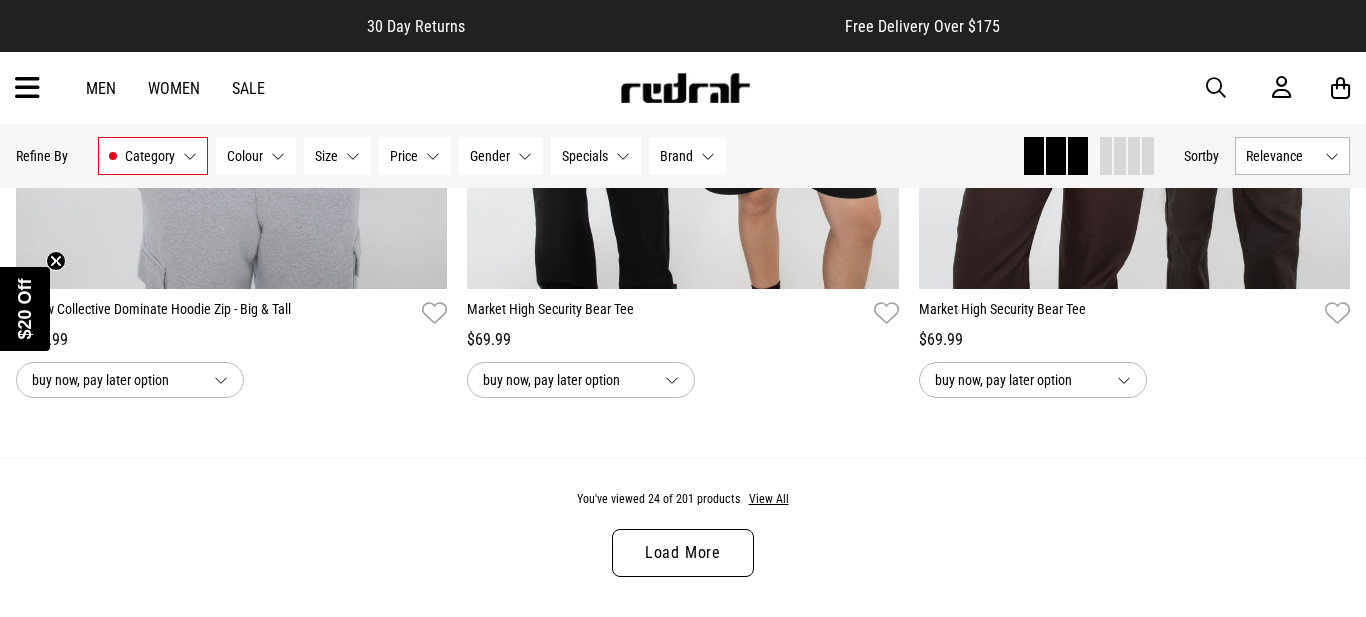 click on "Load More" at bounding box center (683, 553) 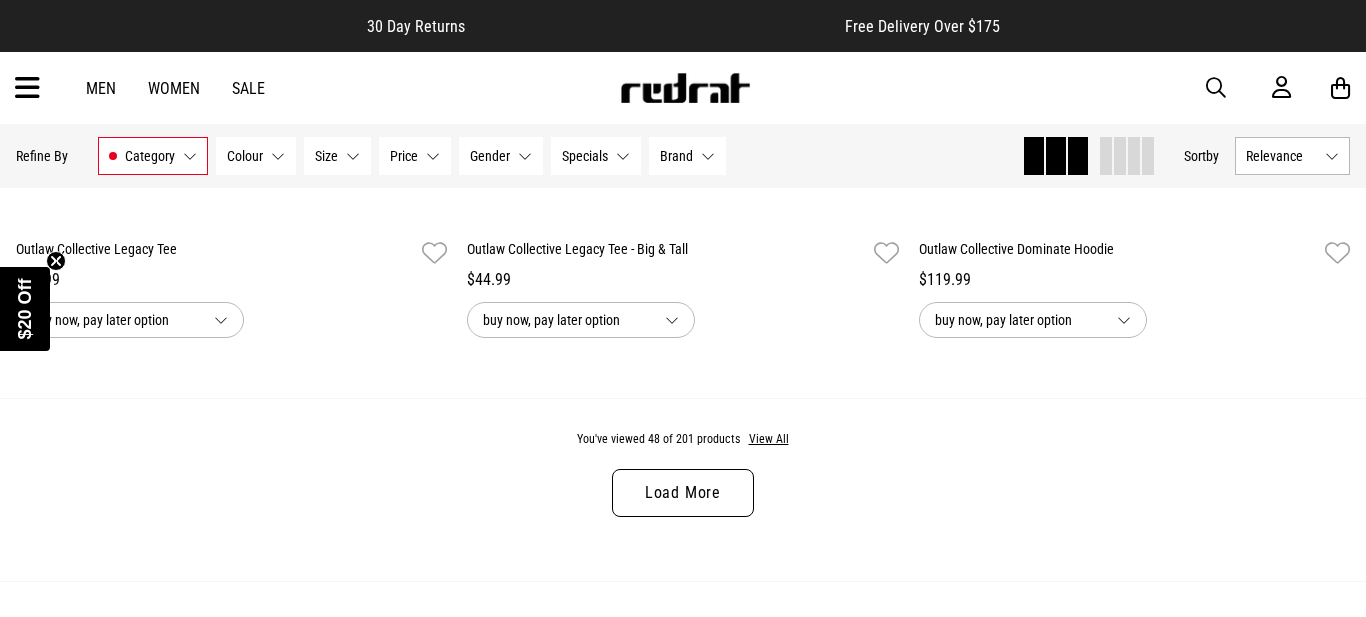 scroll, scrollTop: 12119, scrollLeft: 0, axis: vertical 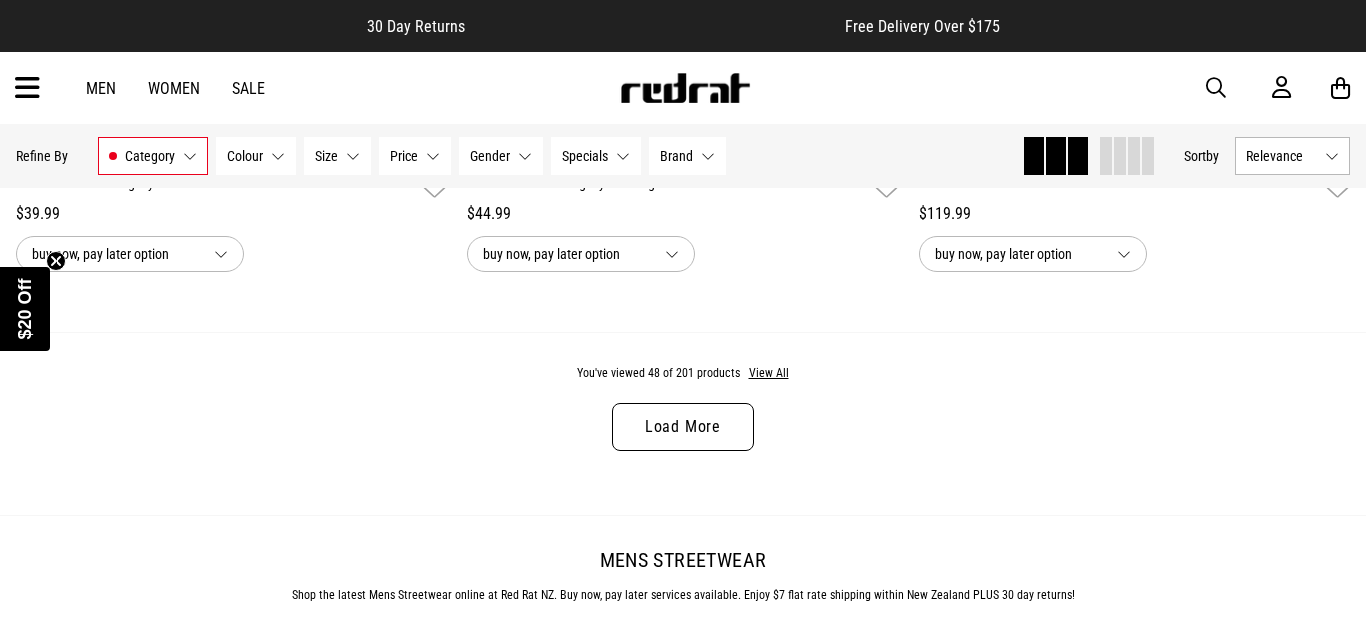 click on "Load More" at bounding box center [683, 427] 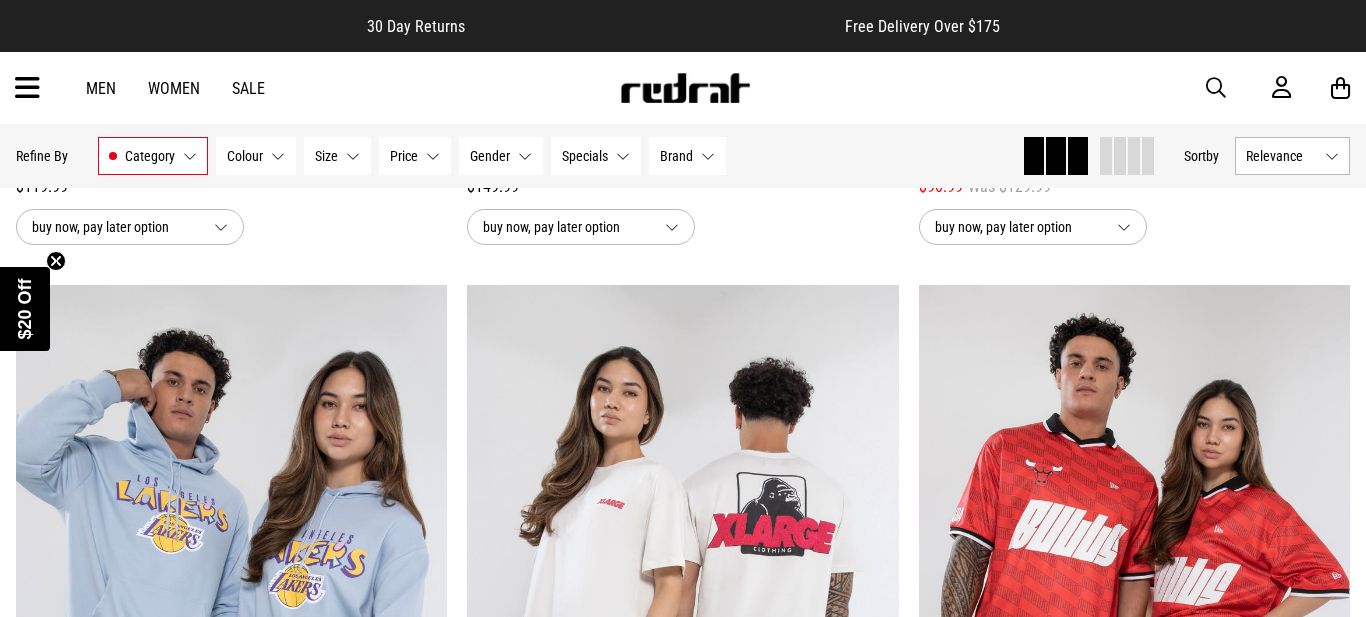 scroll, scrollTop: 14437, scrollLeft: 0, axis: vertical 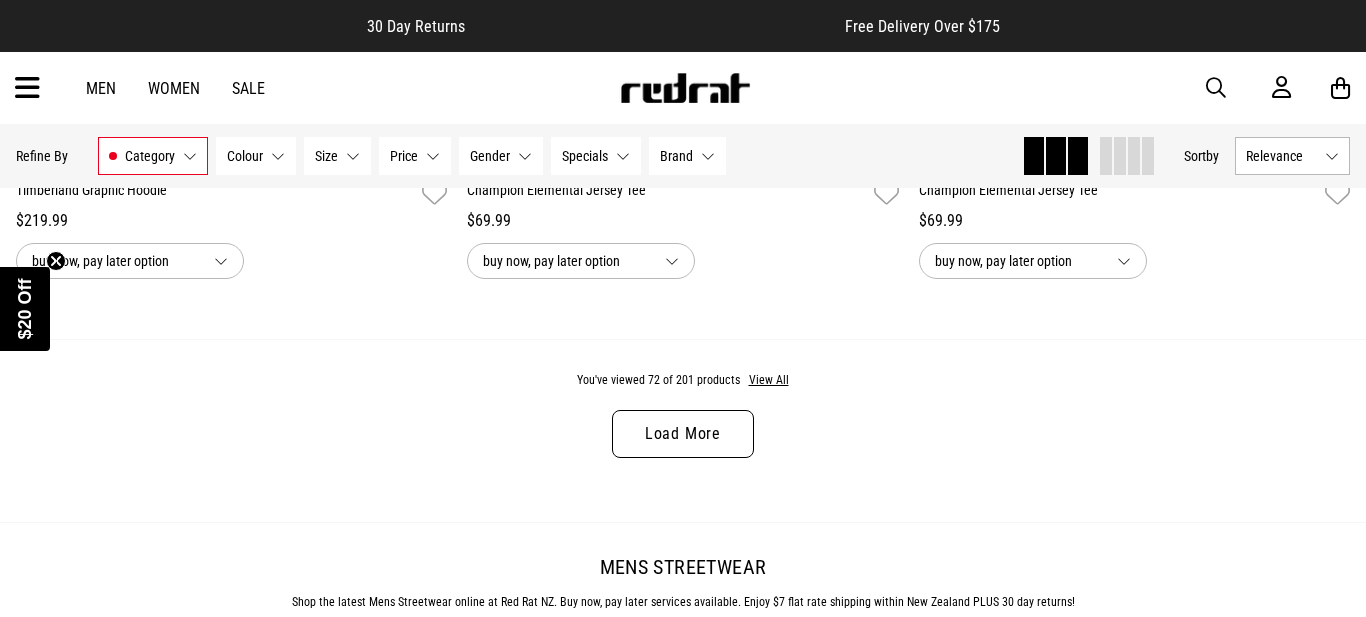 click on "Load More" at bounding box center [683, 434] 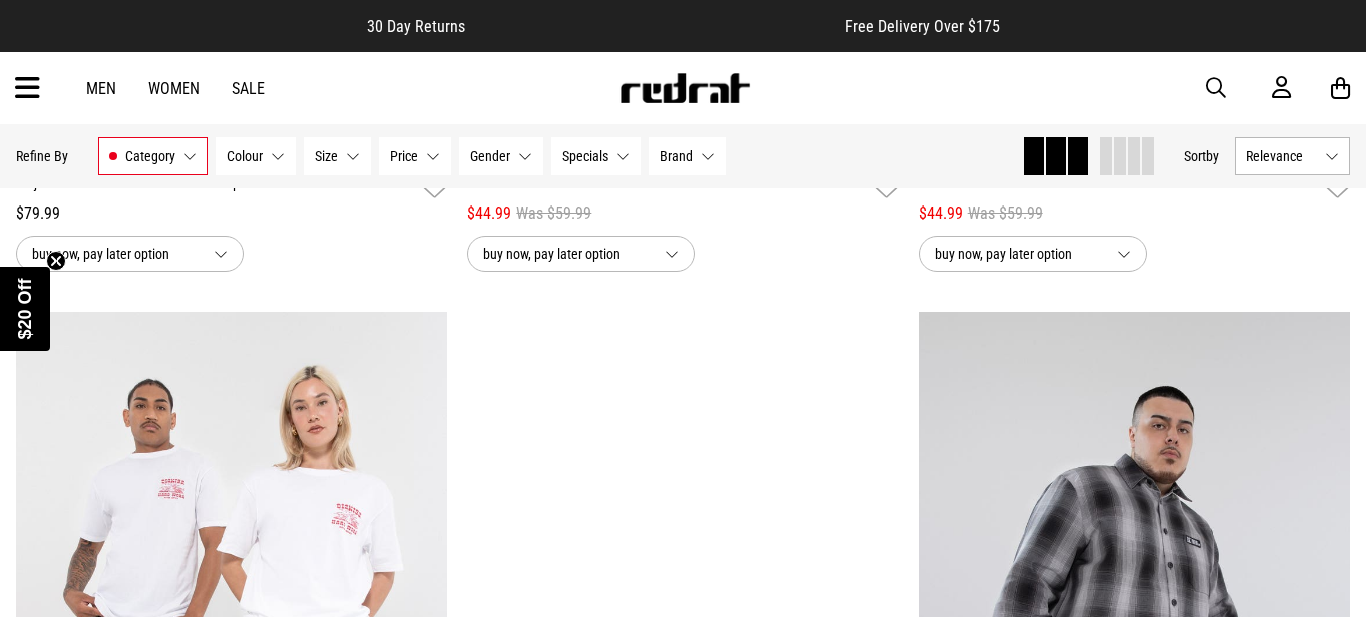 scroll, scrollTop: 20445, scrollLeft: 0, axis: vertical 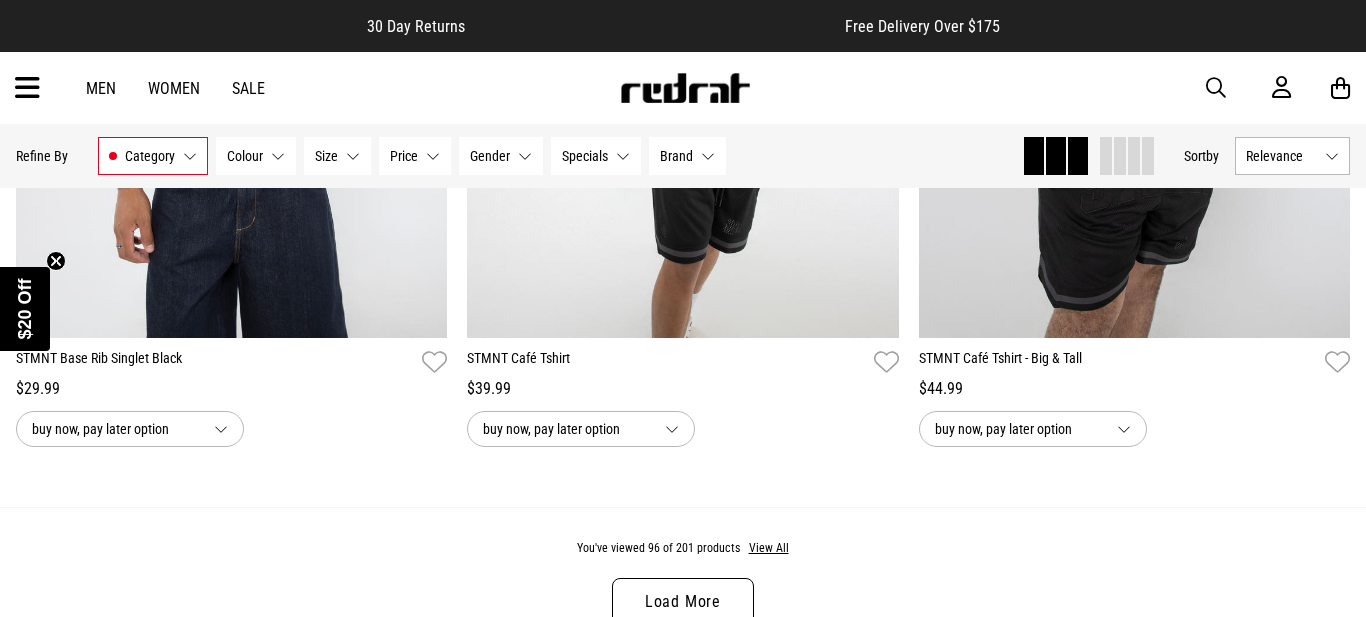 click on "Load More" at bounding box center [683, 602] 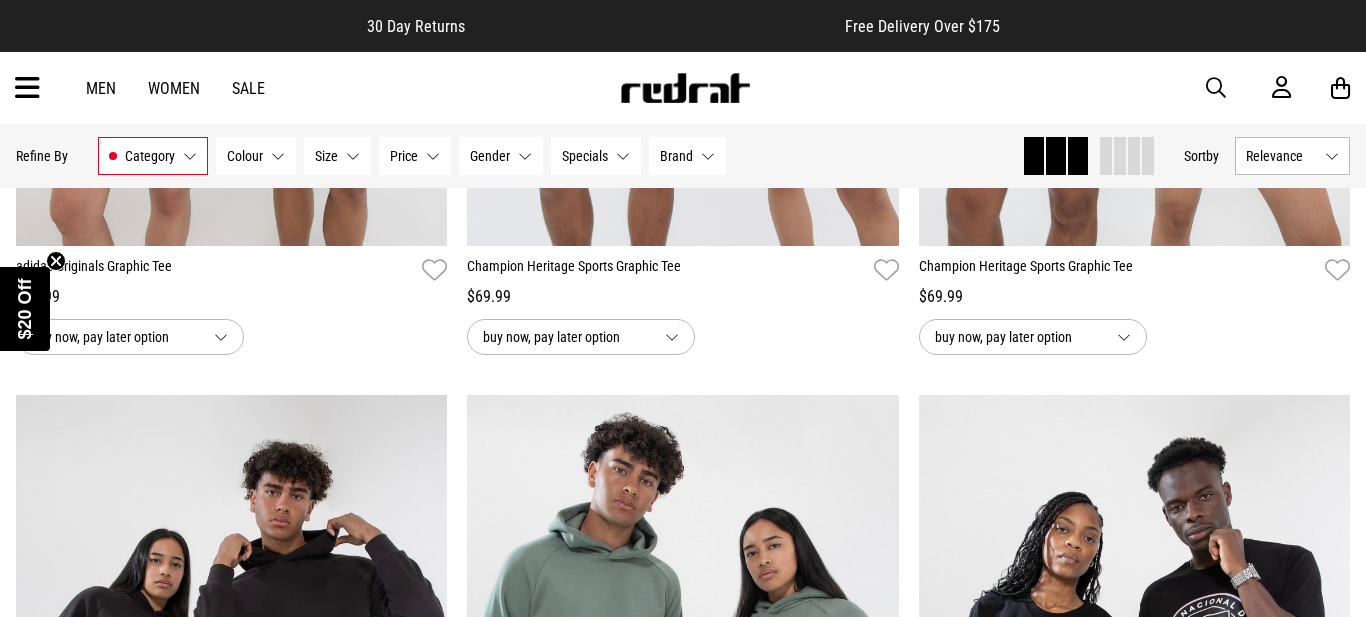 scroll, scrollTop: 25696, scrollLeft: 0, axis: vertical 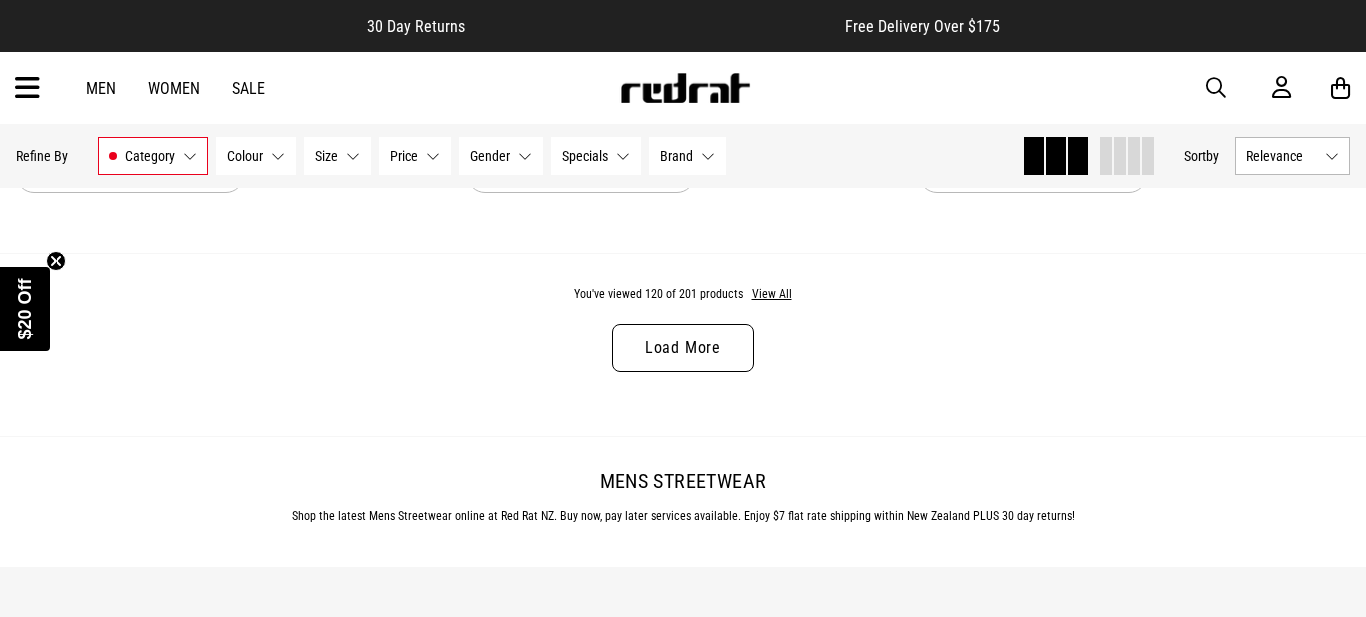 click on "Load More" at bounding box center (683, 348) 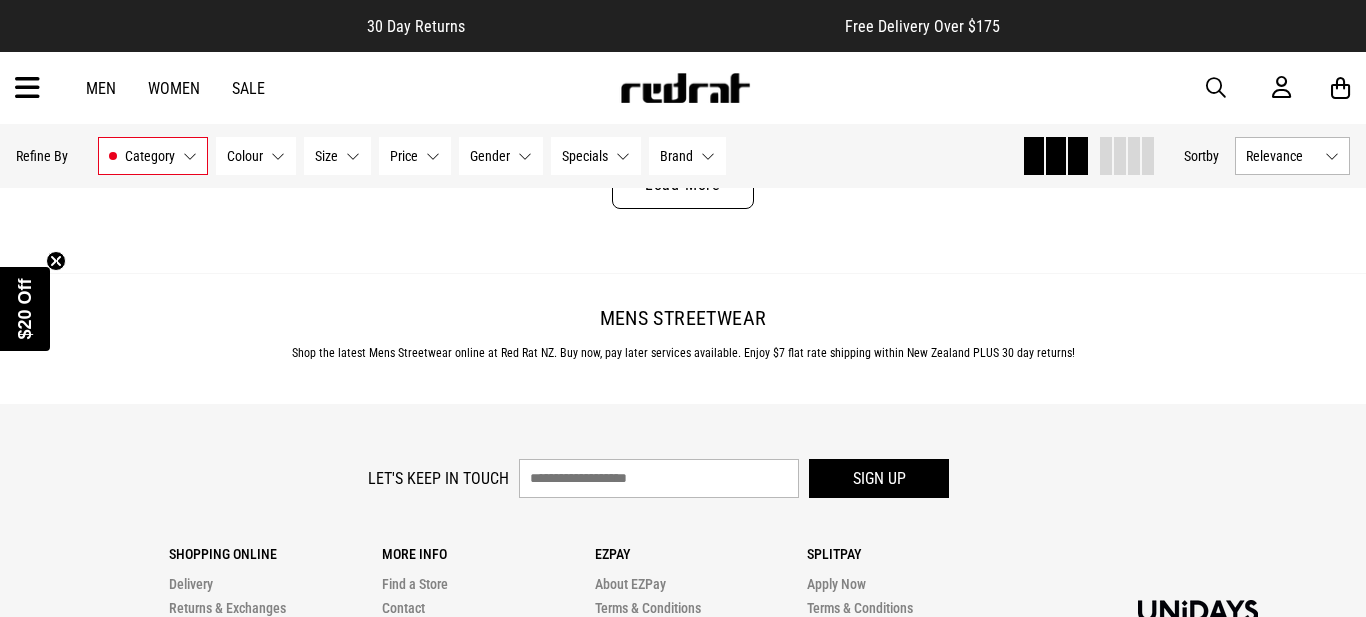 scroll, scrollTop: 36203, scrollLeft: 0, axis: vertical 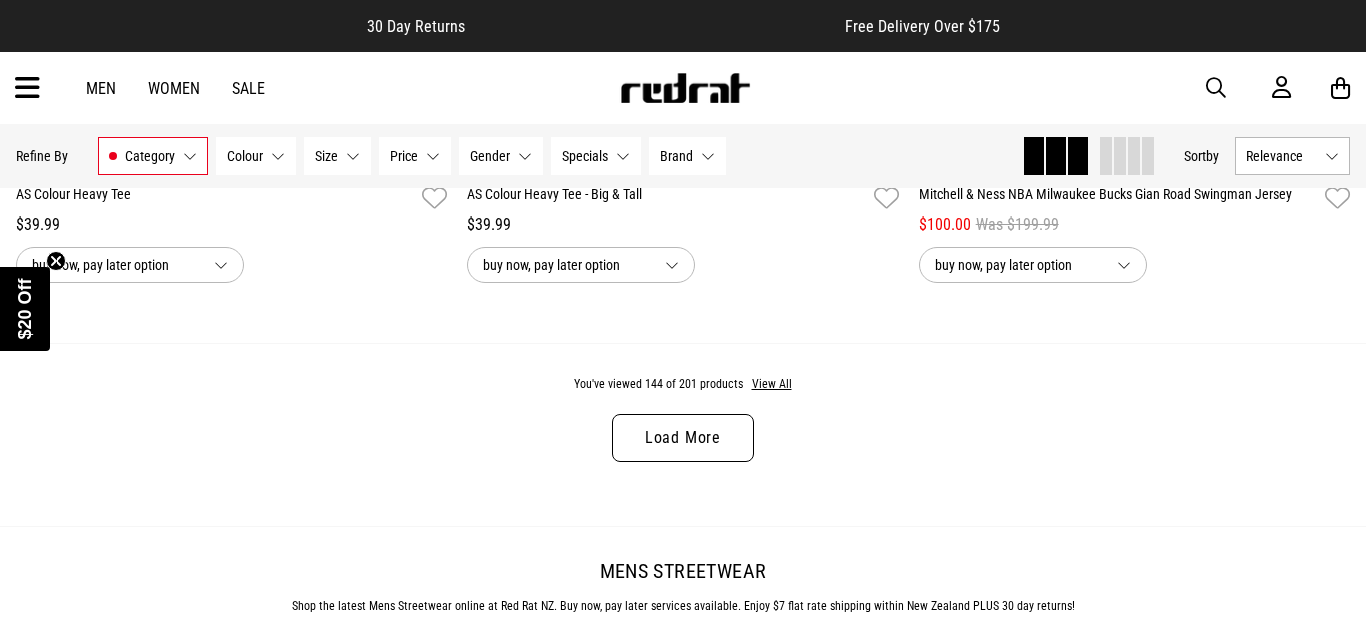 click on "Load More" at bounding box center (683, 438) 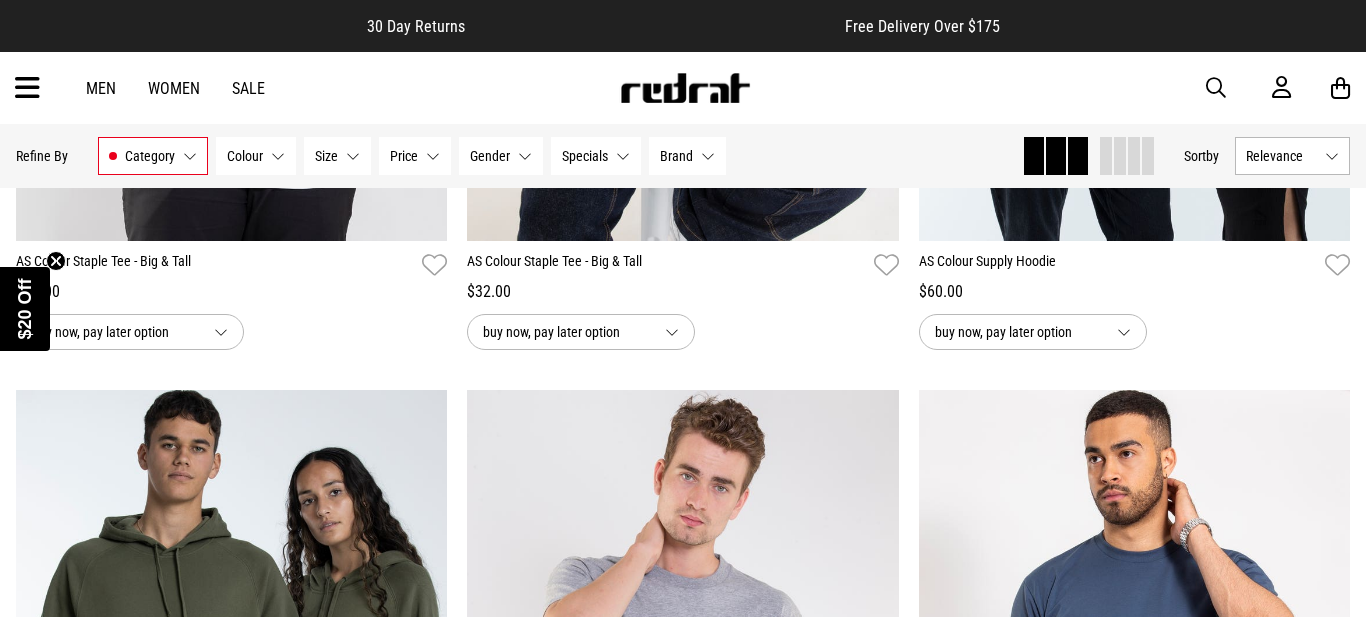 scroll, scrollTop: 37790, scrollLeft: 0, axis: vertical 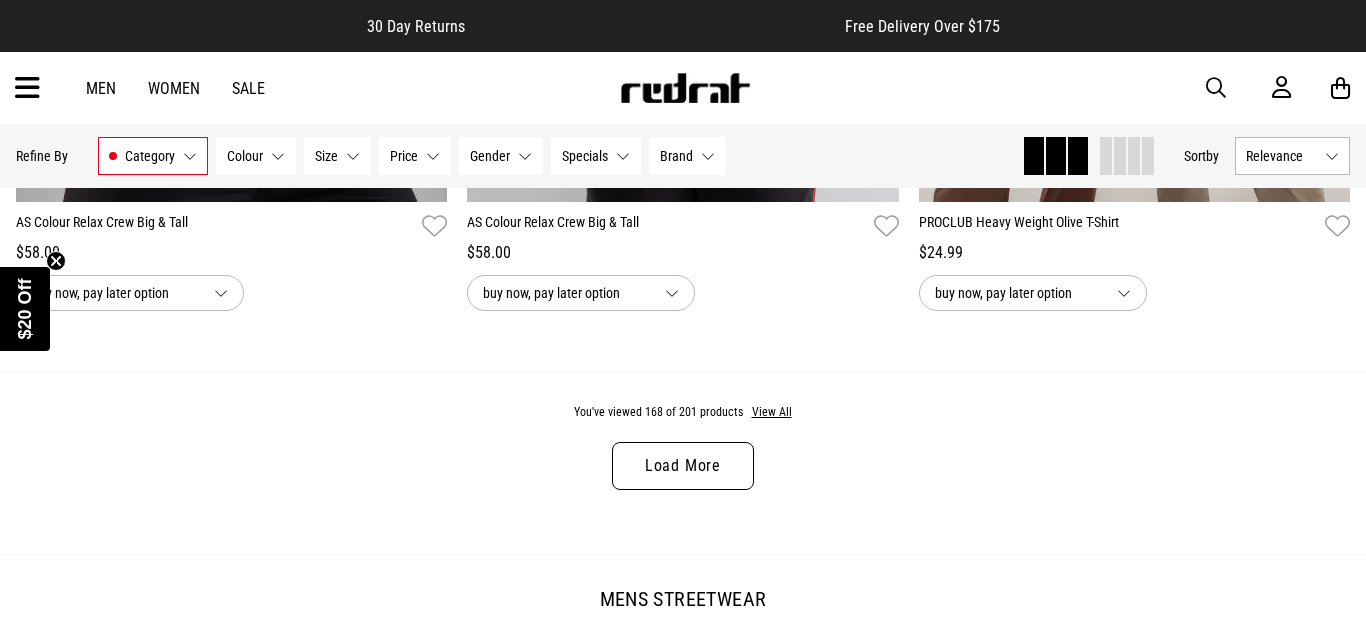 click on "Load More" at bounding box center (683, 466) 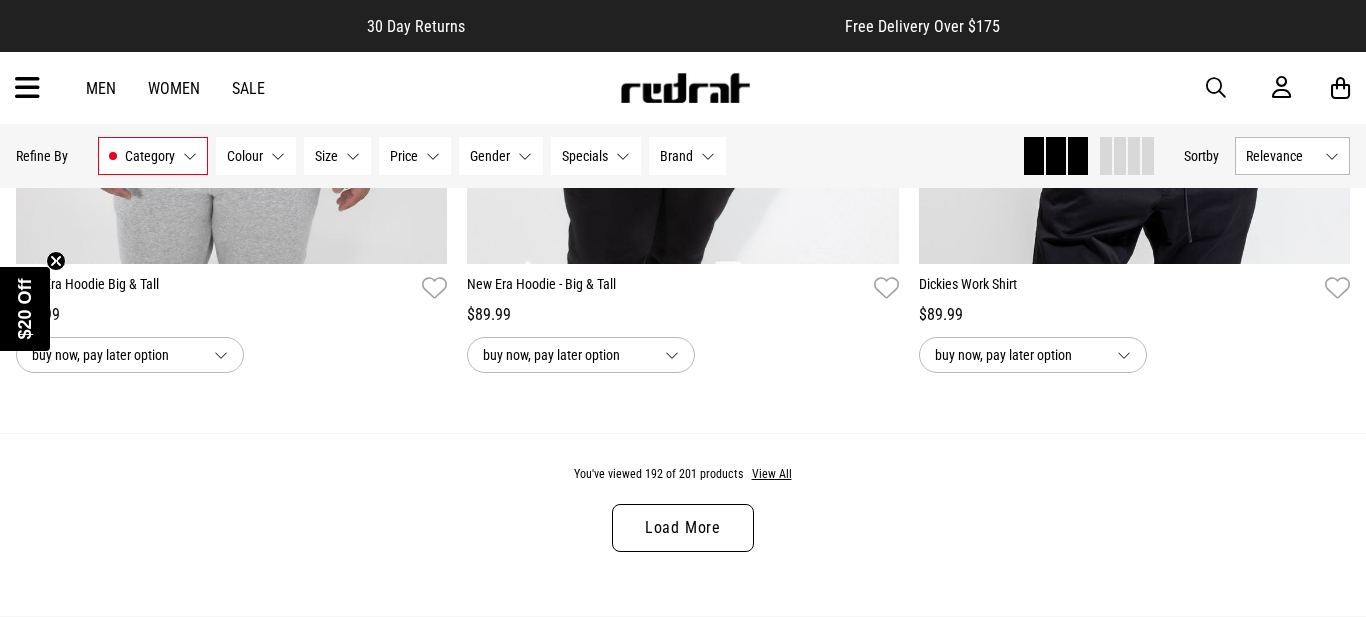 scroll, scrollTop: 48245, scrollLeft: 0, axis: vertical 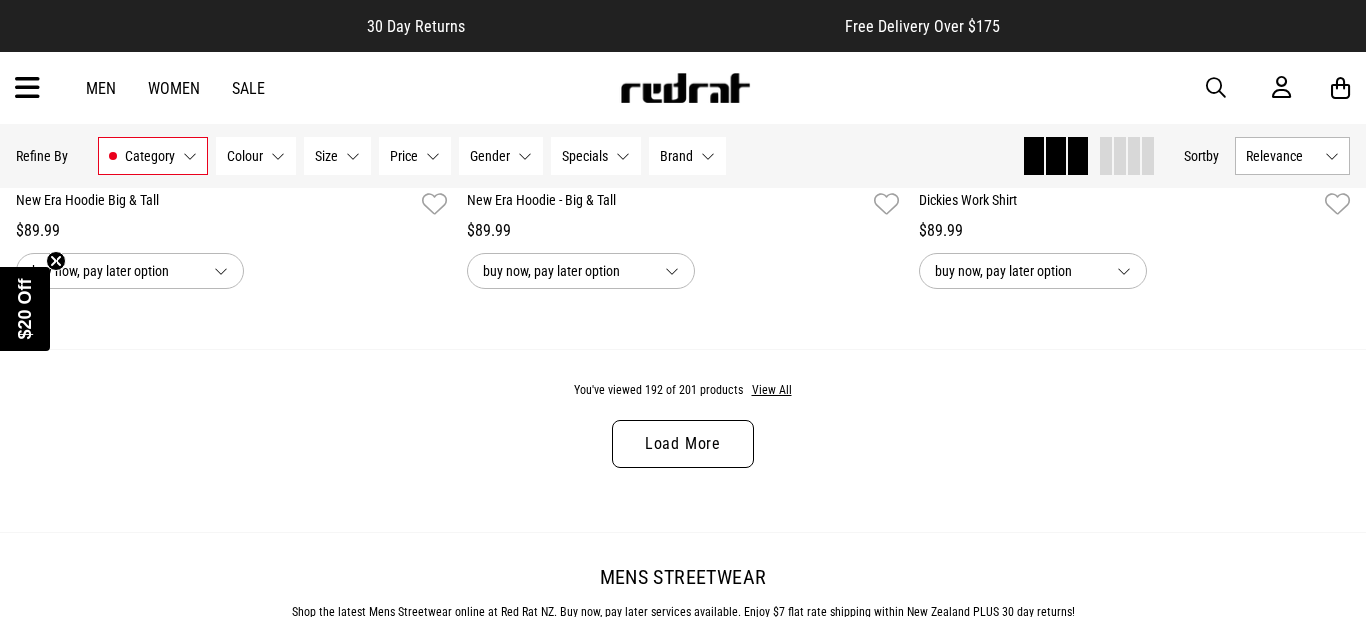 click on "Load More" at bounding box center [683, 444] 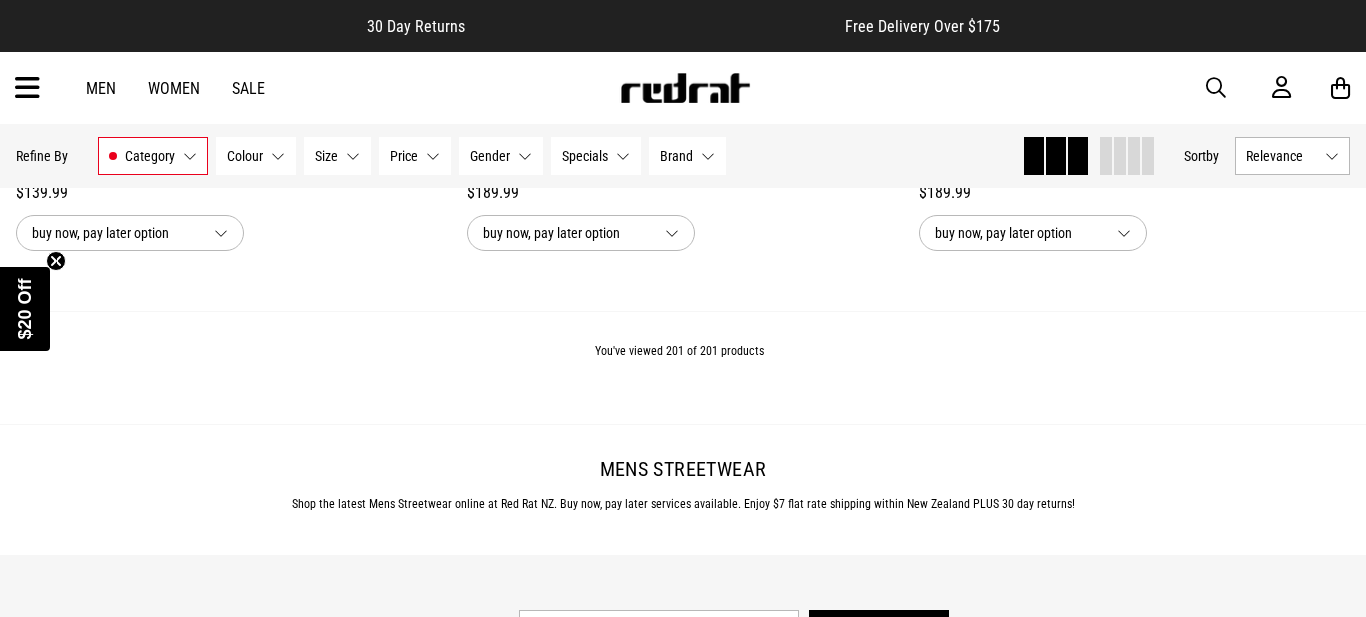 scroll, scrollTop: 50717, scrollLeft: 0, axis: vertical 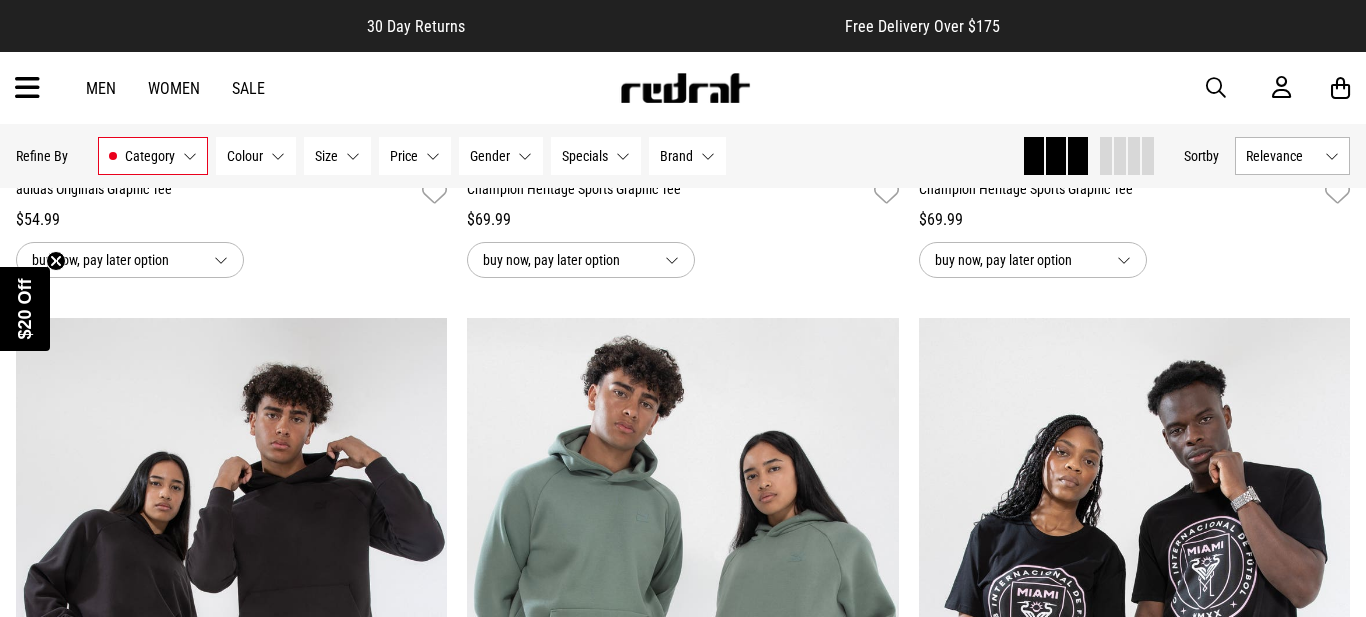 click at bounding box center (1216, 88) 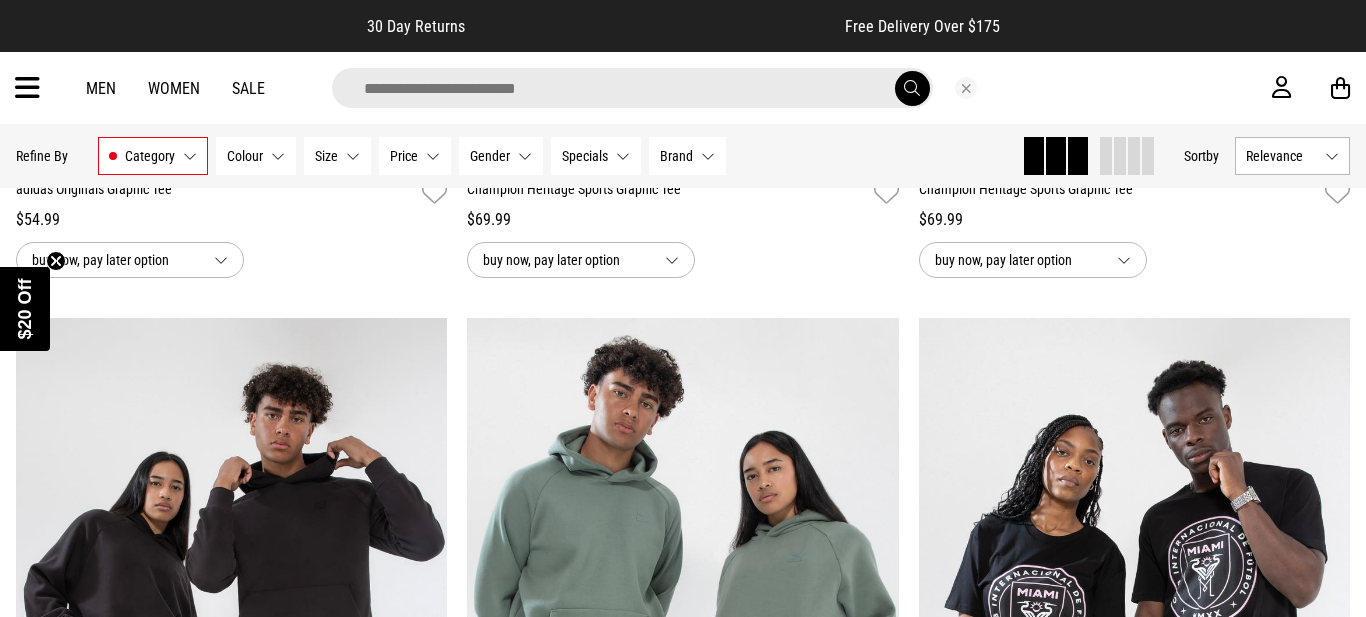 click at bounding box center [632, 88] 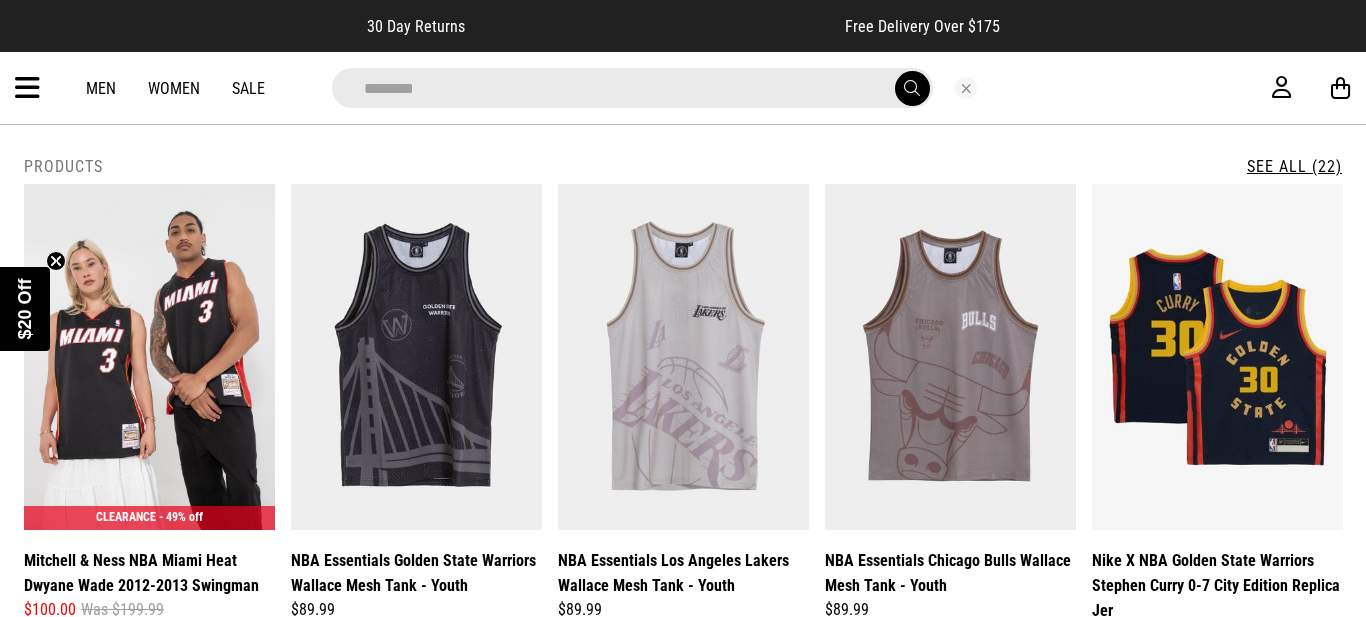 click on "See All (22)" at bounding box center [1294, 166] 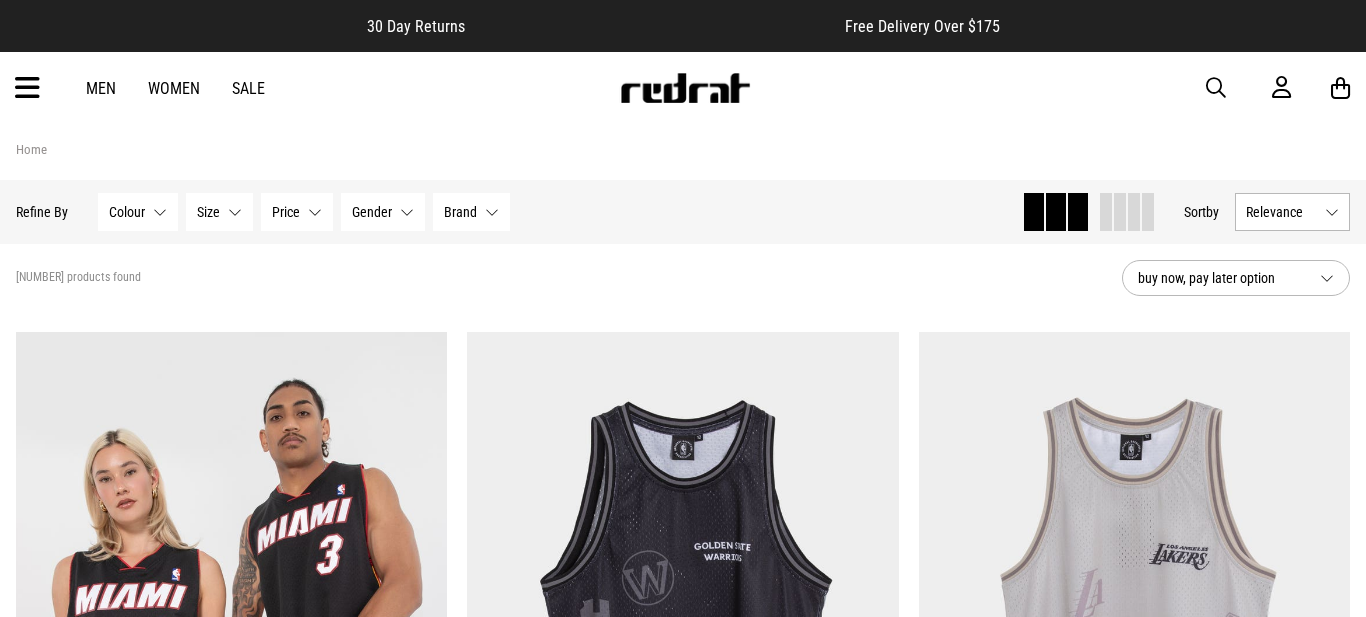 scroll, scrollTop: 0, scrollLeft: 0, axis: both 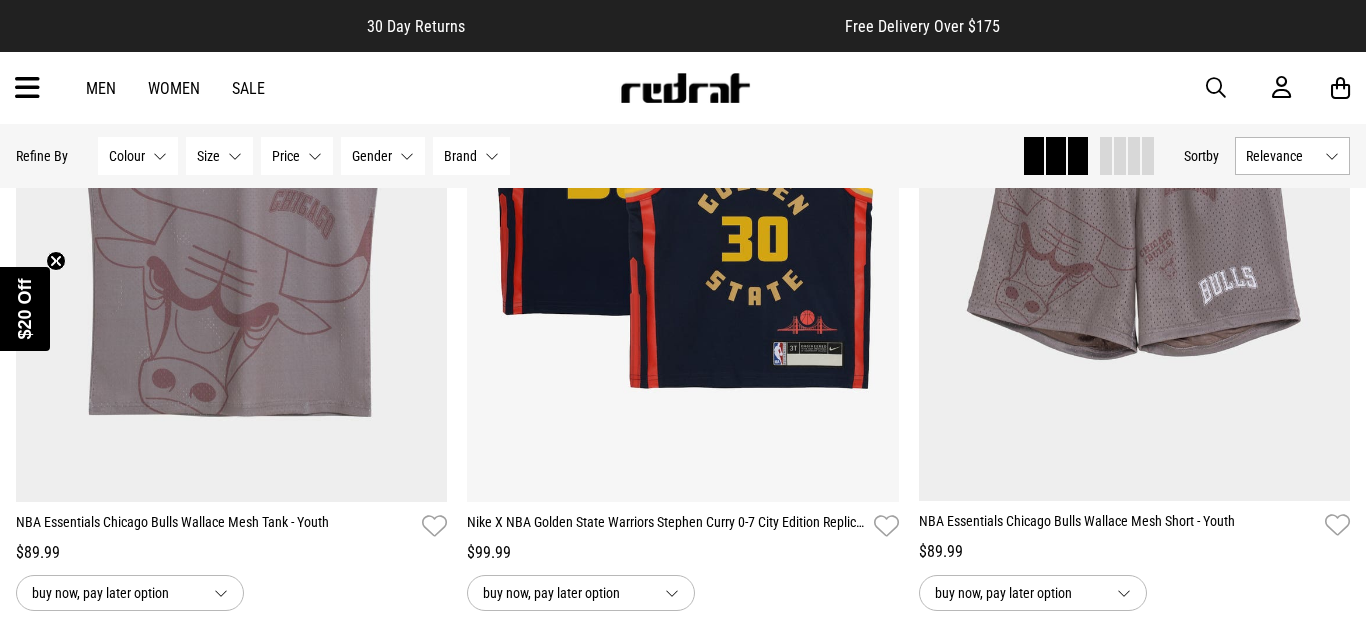 click on "Size  None selected" at bounding box center (219, 156) 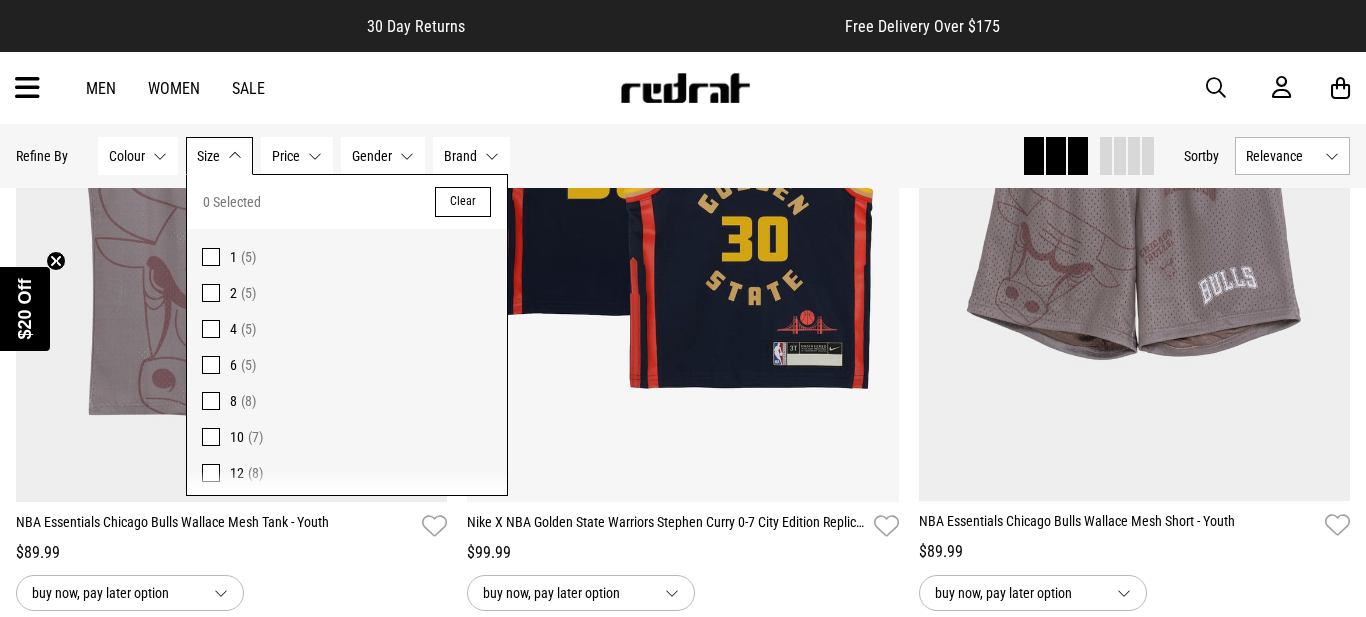 click on "Men   Women   Sale     Sign in     New       Back         Footwear       Back         Mens       Back         Womens       Back         Youth & Kids       Back         Jewellery       Back         Headwear       Back         Accessories       Back         Deals       Back         Sale   UP TO 60% OFF
Shop by Brand
adidas
Converse
New Era
See all brands     Gift Cards   Find a Store   Delivery   Returns & Exchanges   FAQ   Contact Us
Payment Options Only at Red Rat
Let's keep in touch
Back" at bounding box center [683, 88] 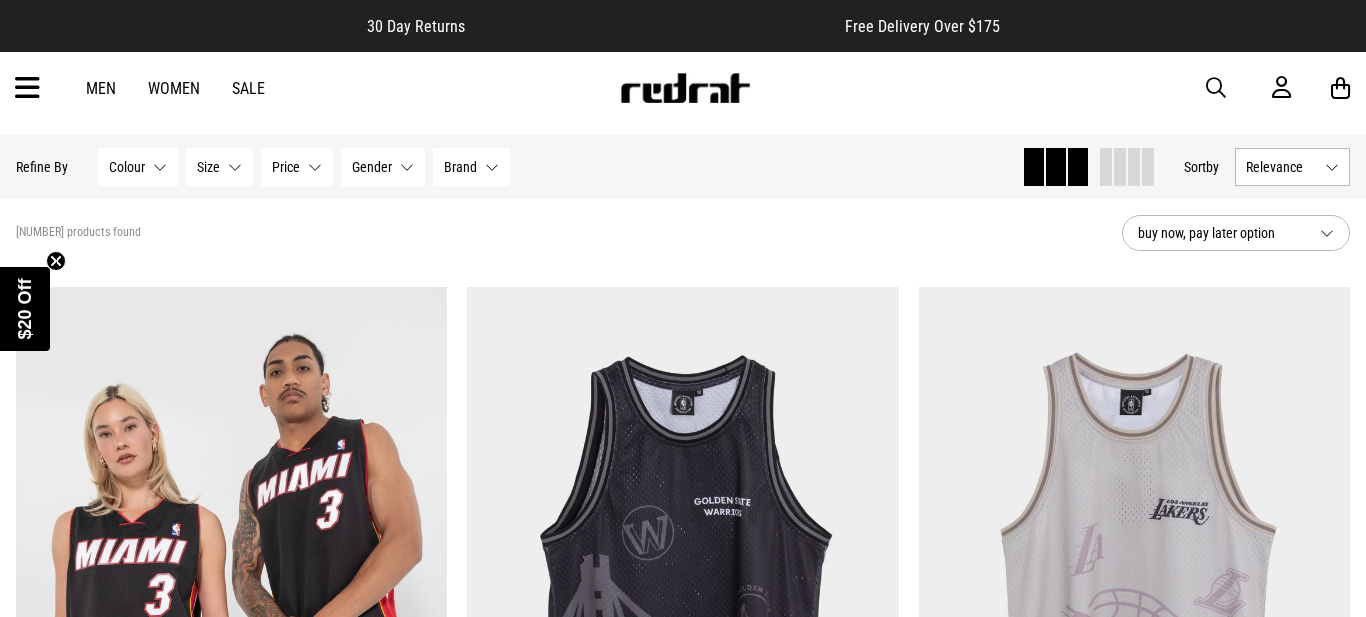 scroll, scrollTop: 0, scrollLeft: 0, axis: both 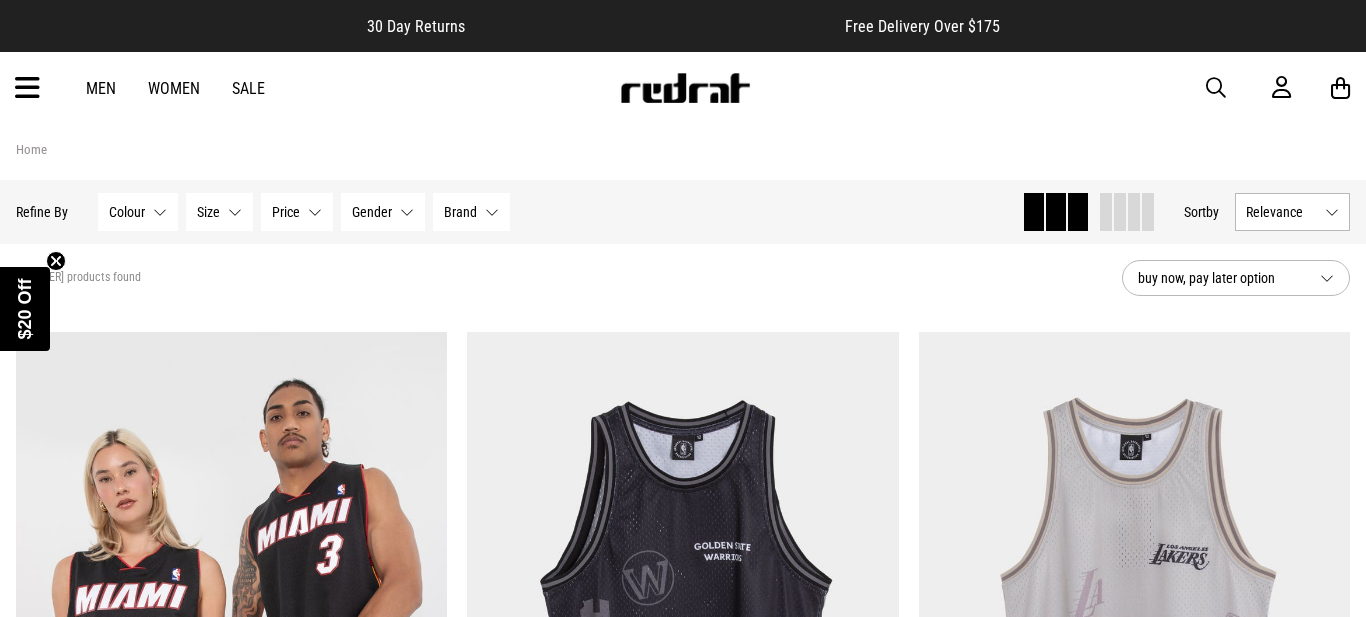 click at bounding box center [1216, 88] 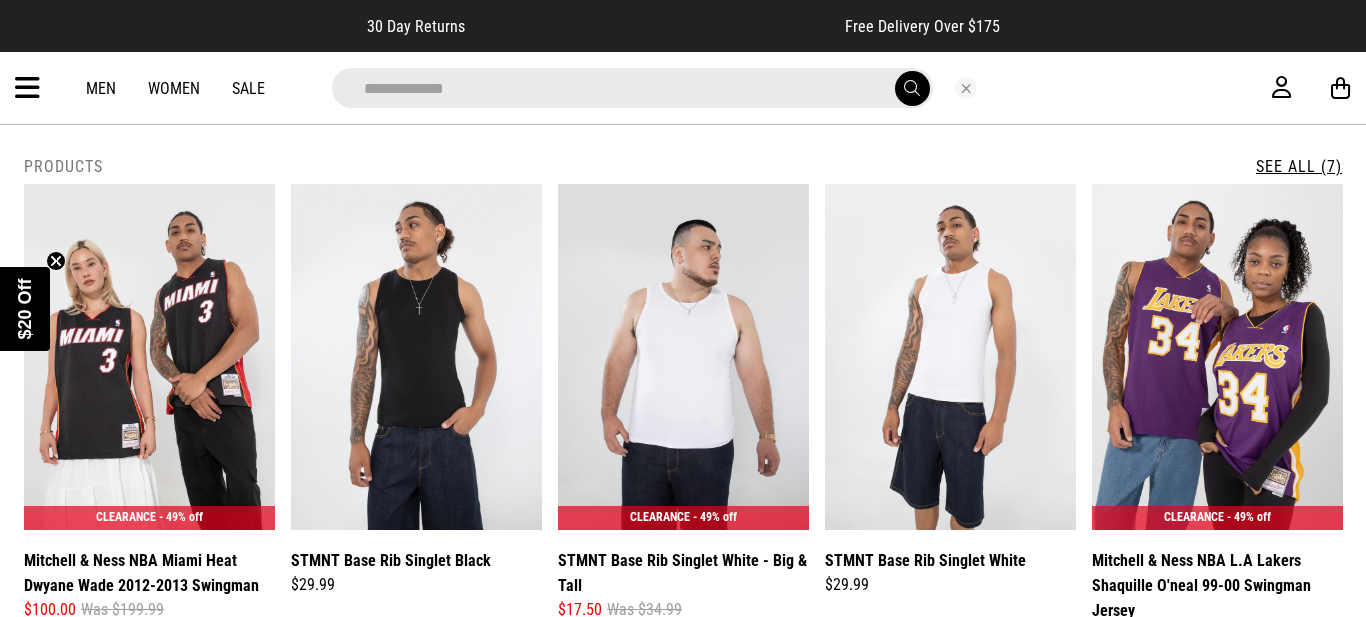 type on "**********" 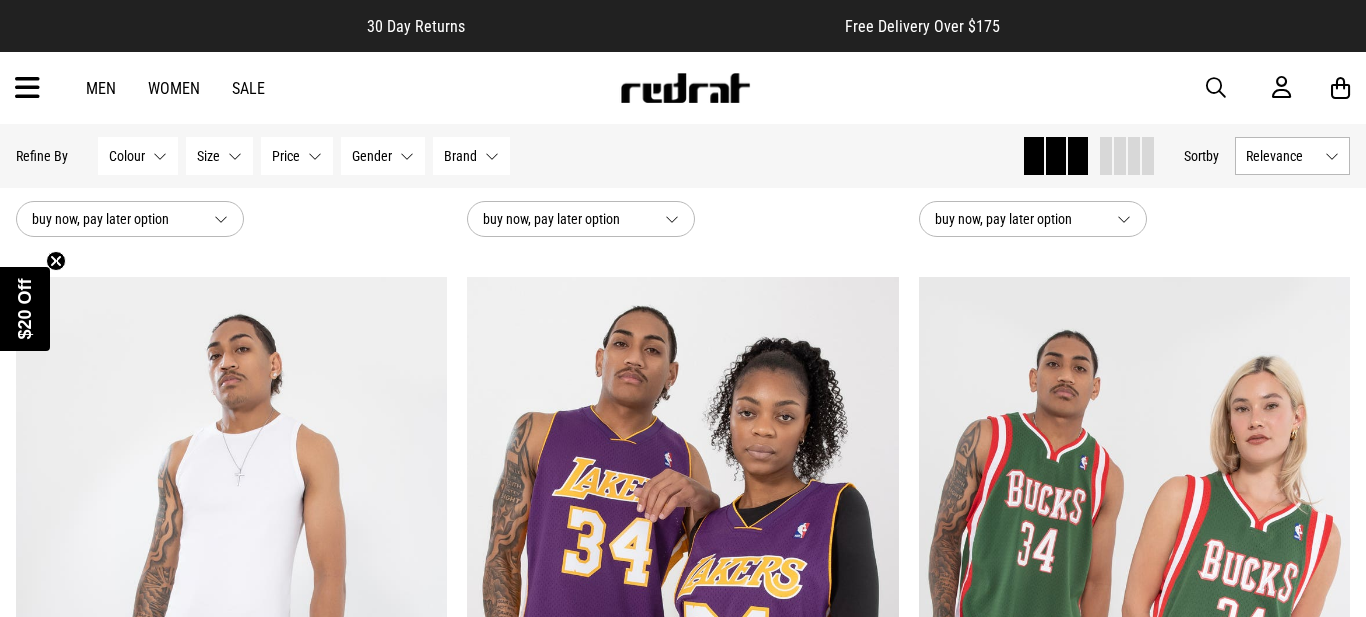 scroll, scrollTop: 888, scrollLeft: 0, axis: vertical 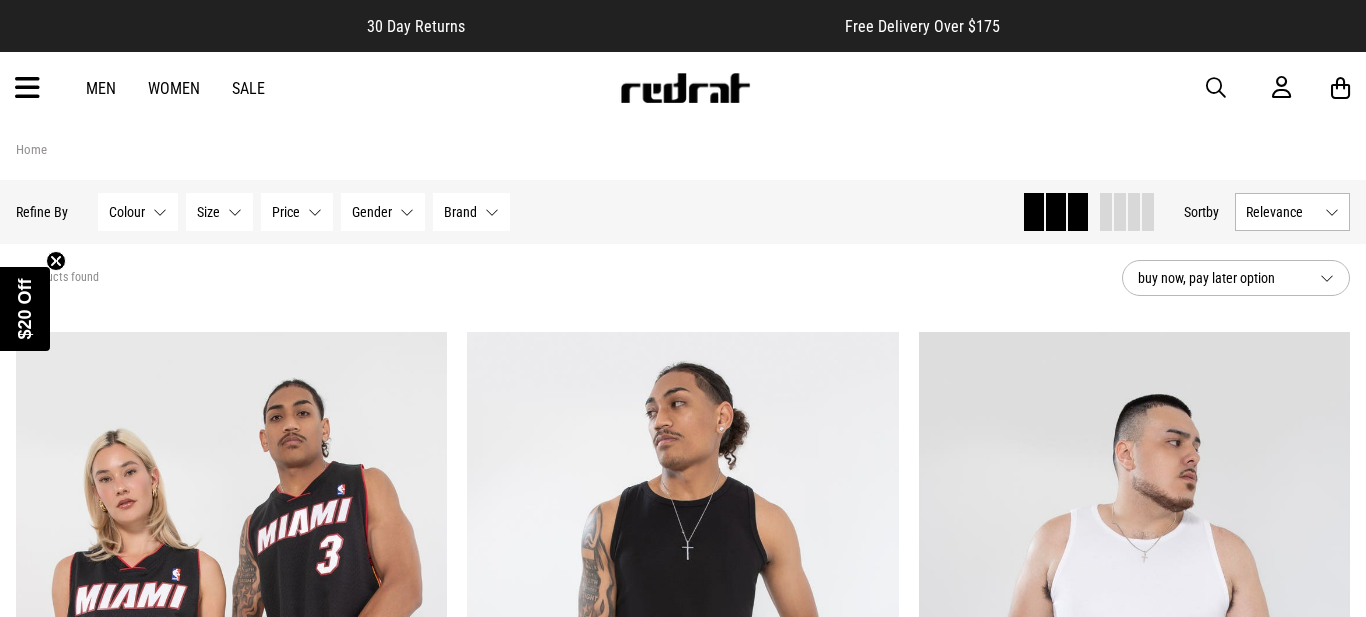 click on "Men" at bounding box center [101, 88] 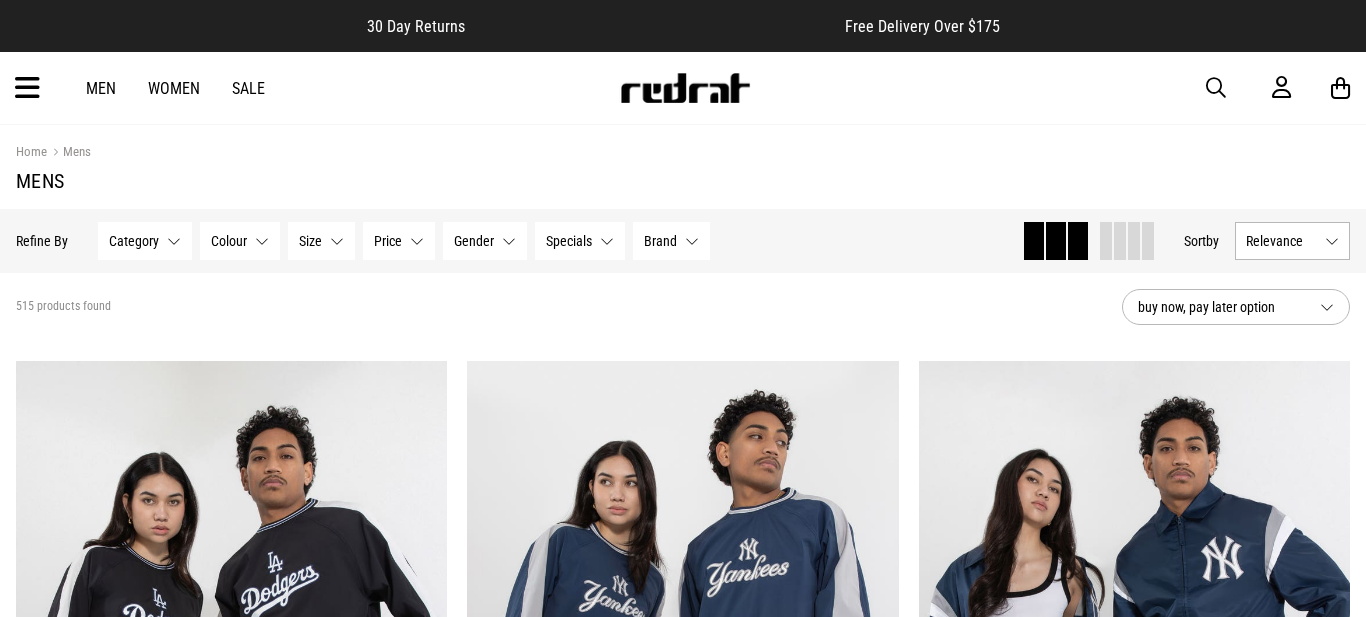 click on "Category  None selected" at bounding box center (145, 241) 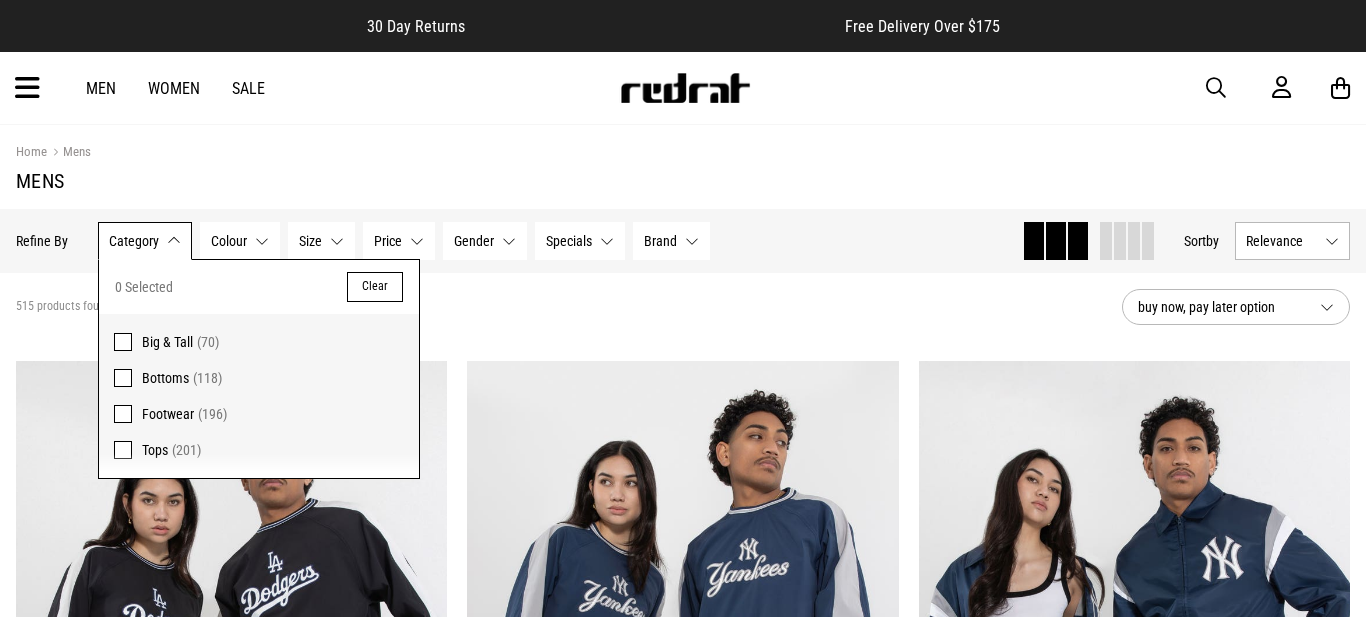 scroll, scrollTop: 0, scrollLeft: 0, axis: both 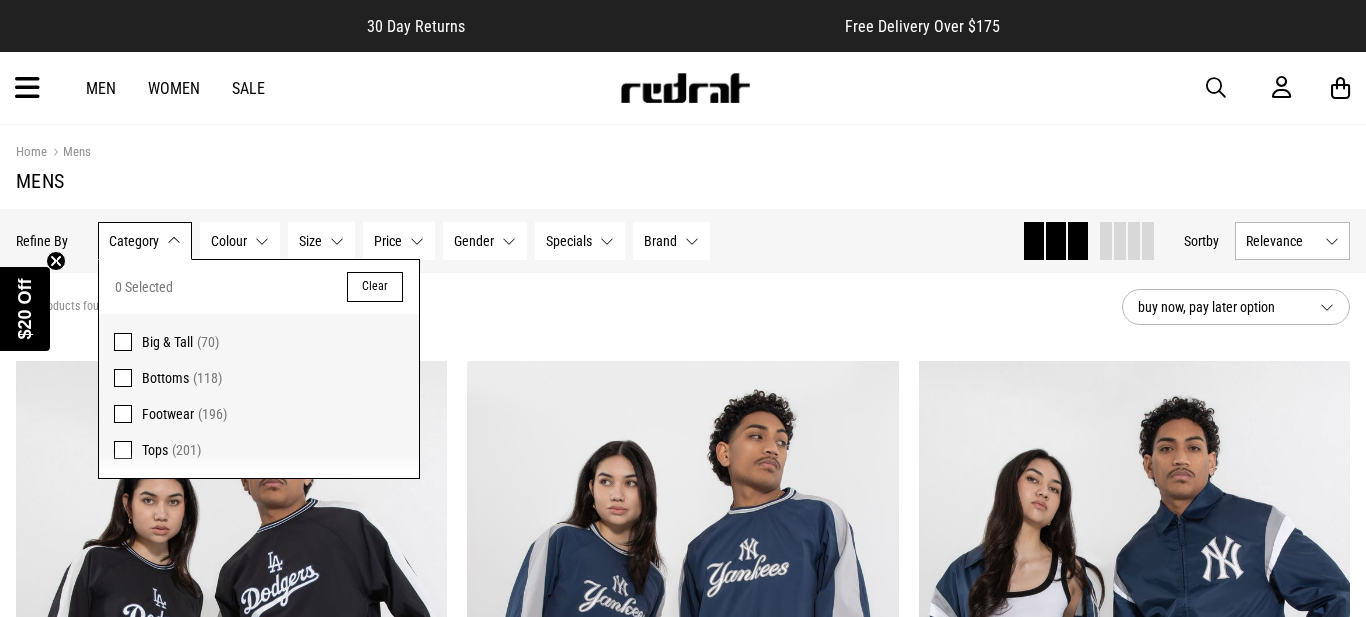 click on "Home Mens" at bounding box center [683, 152] 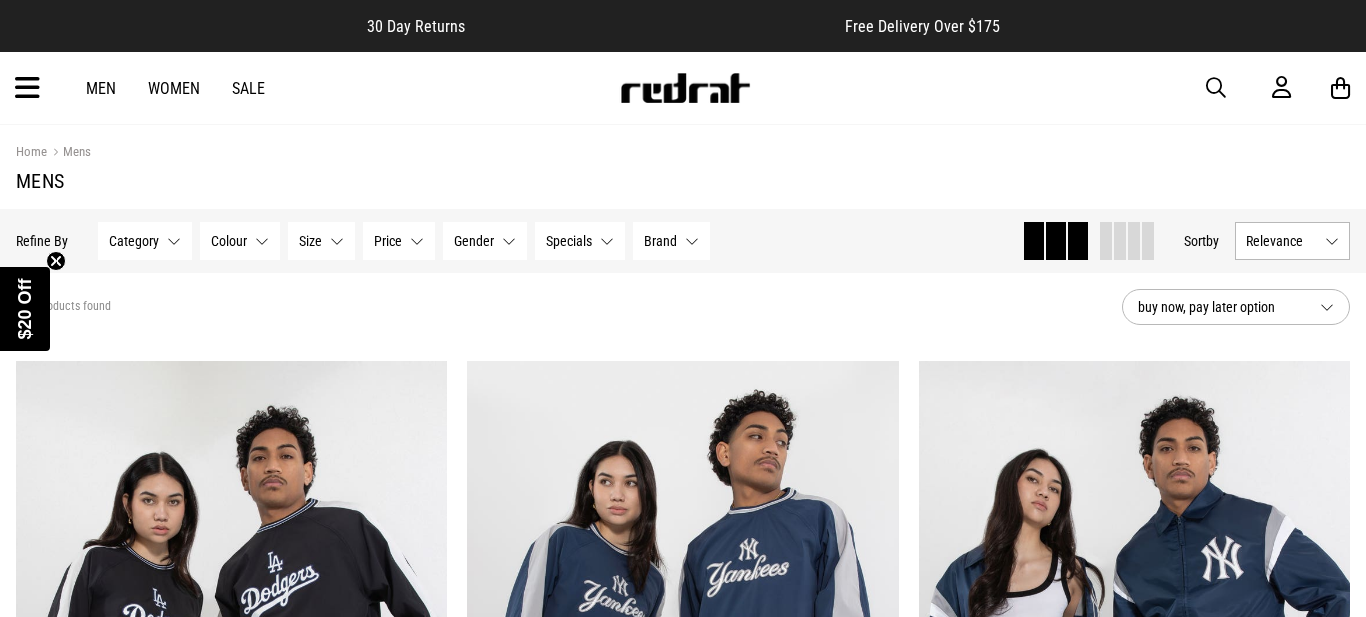 click at bounding box center (1216, 88) 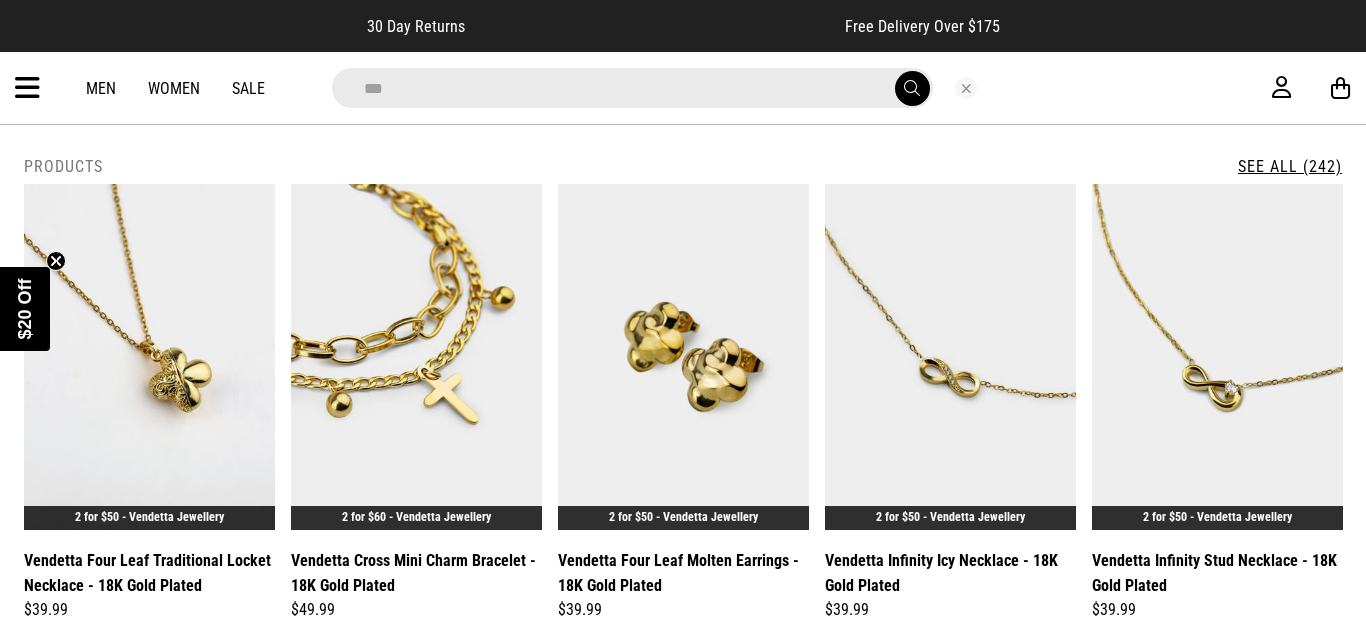 type on "***" 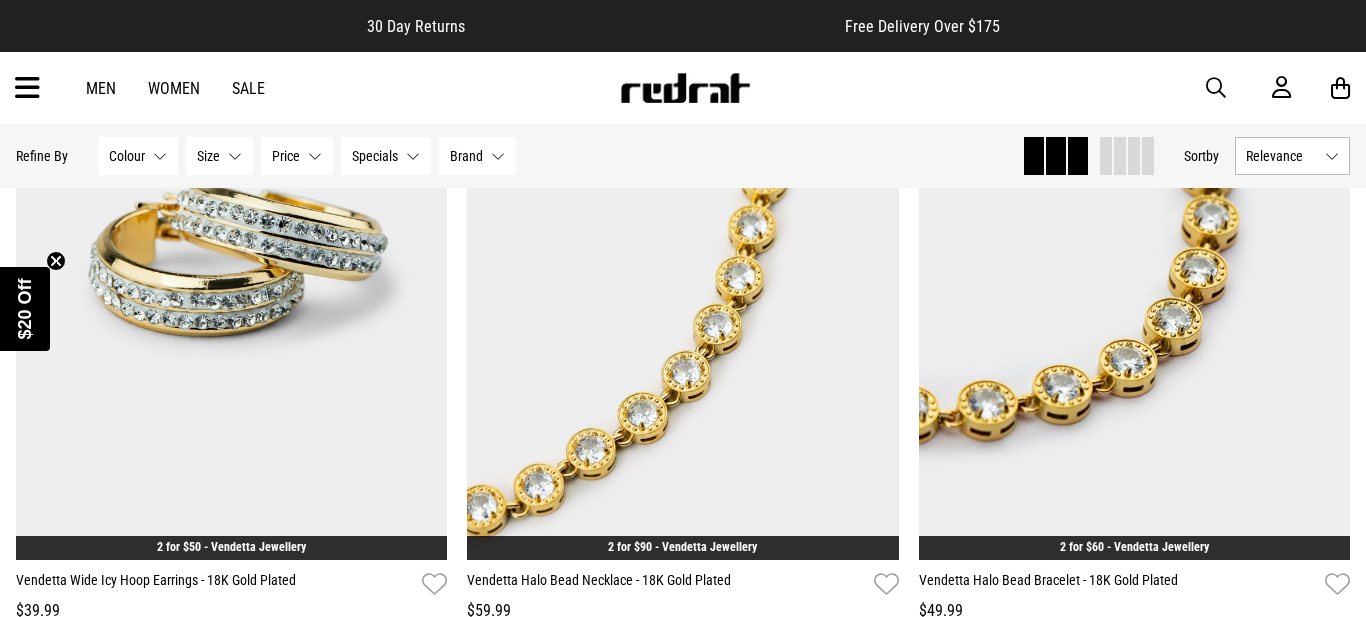 scroll, scrollTop: 2749, scrollLeft: 0, axis: vertical 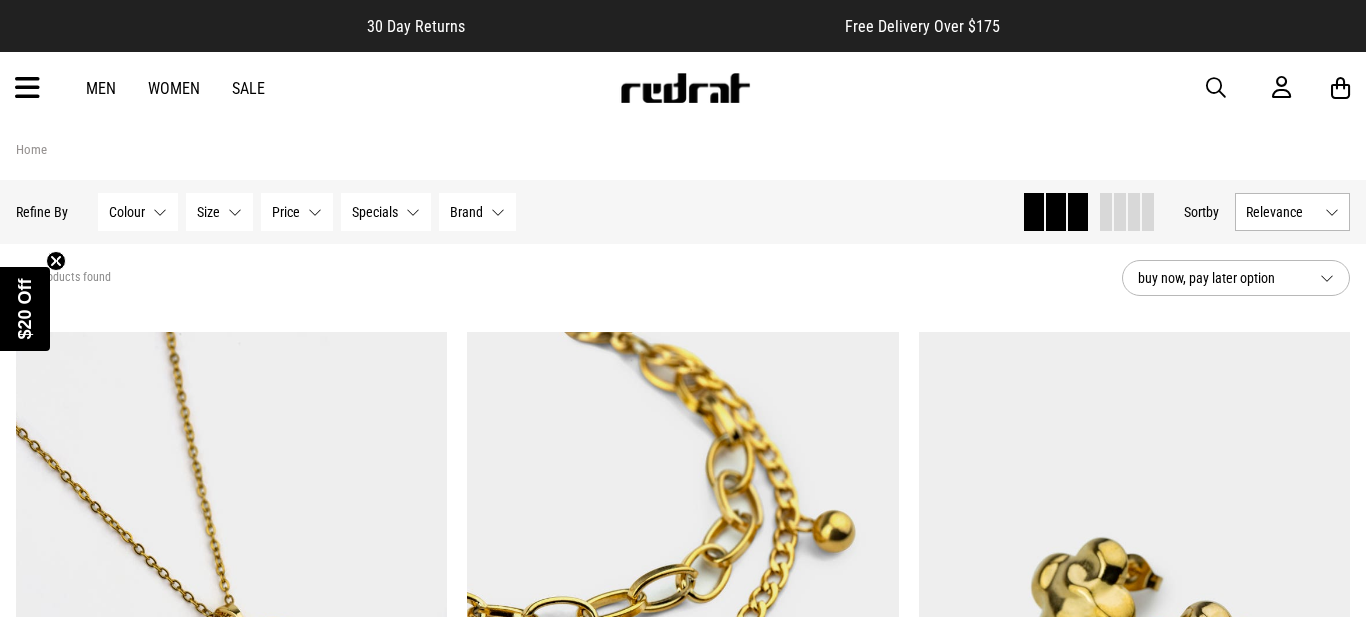 click at bounding box center (1216, 88) 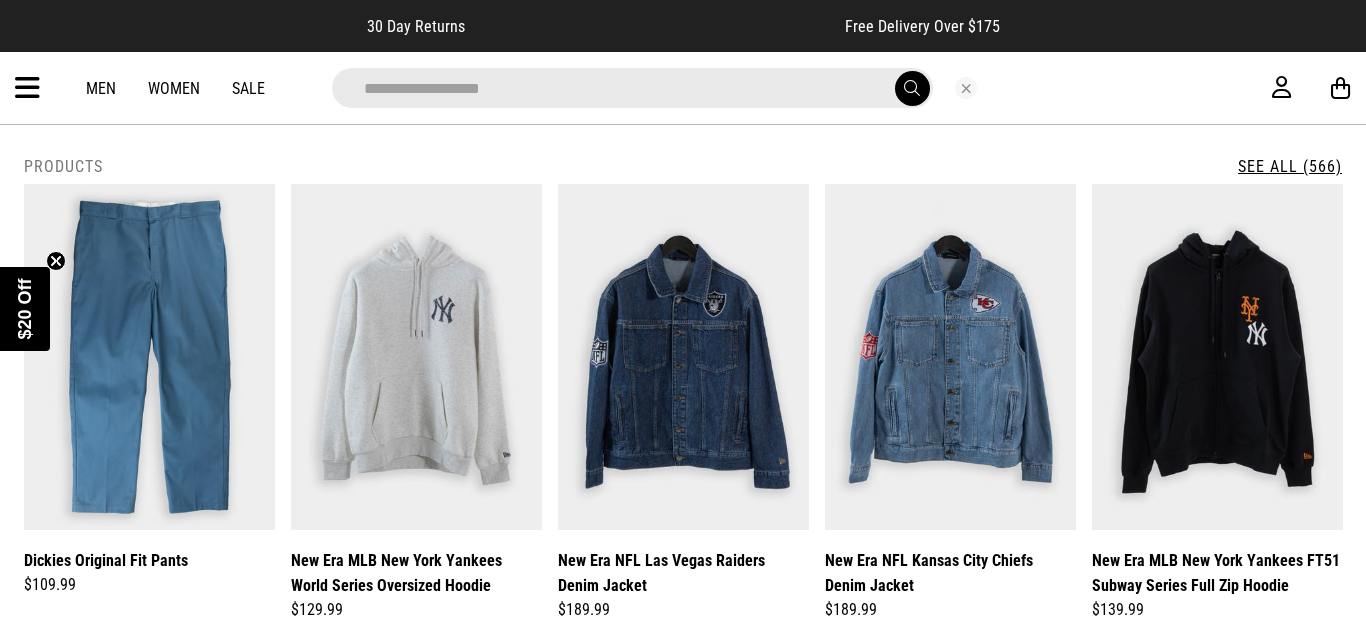 type on "**********" 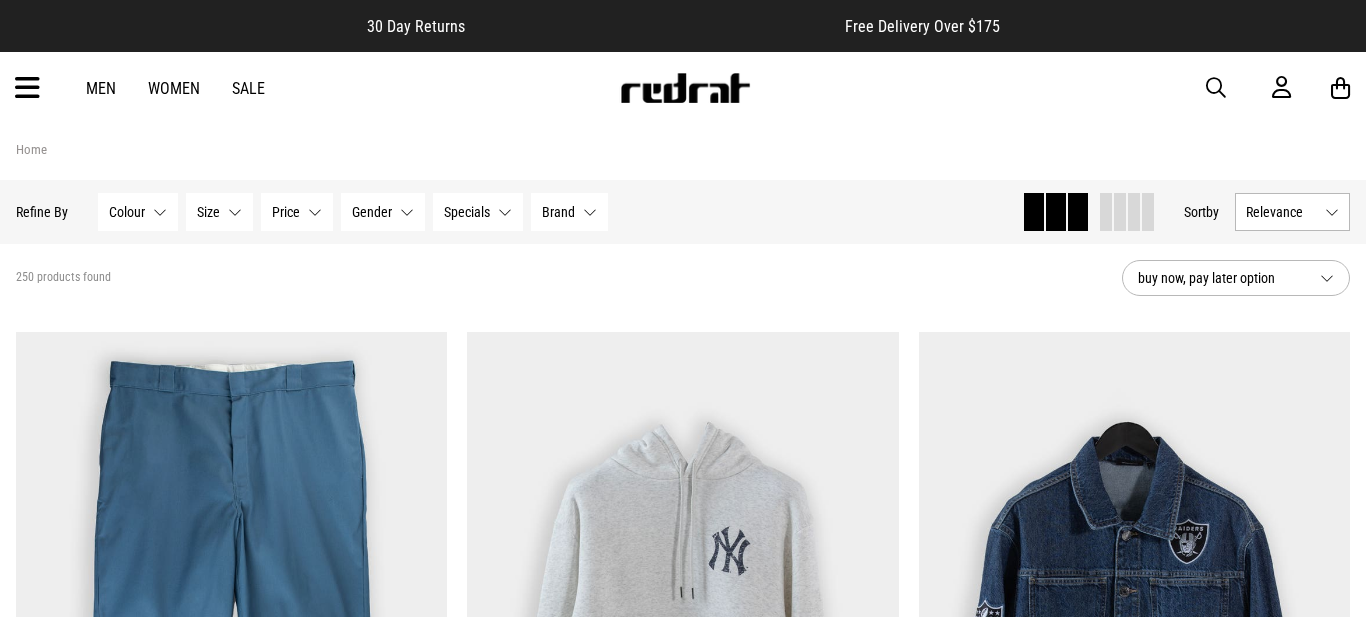 scroll, scrollTop: 0, scrollLeft: 0, axis: both 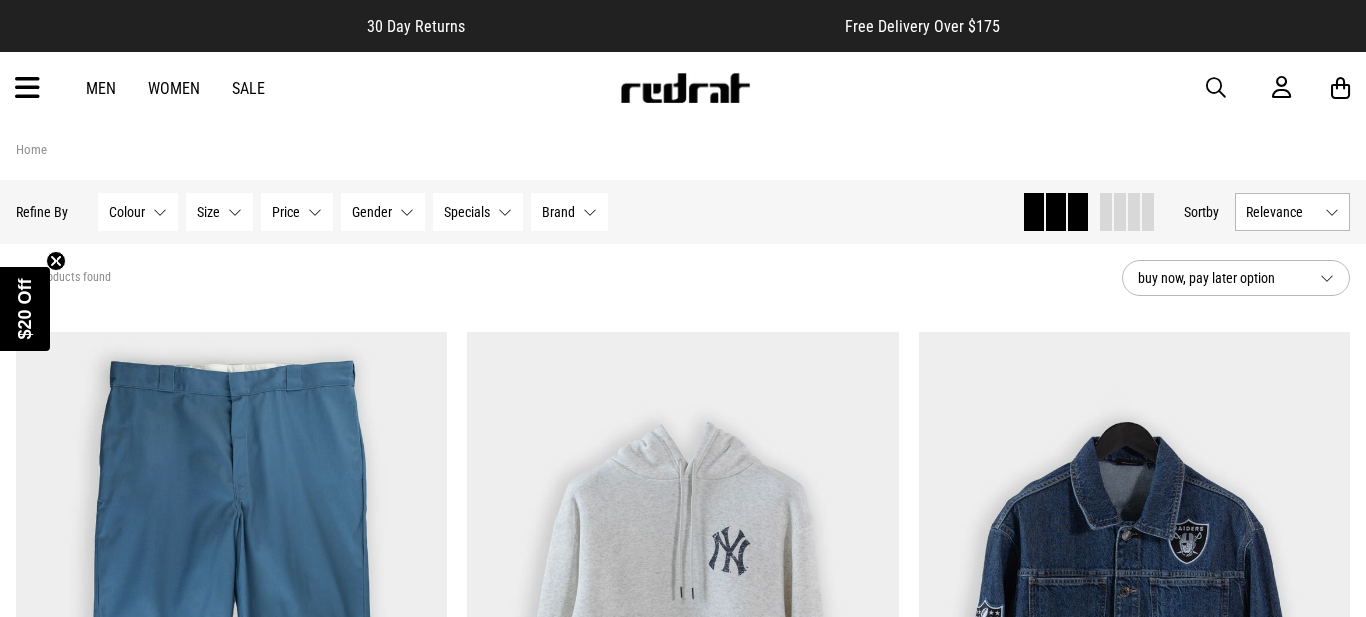click at bounding box center [1216, 88] 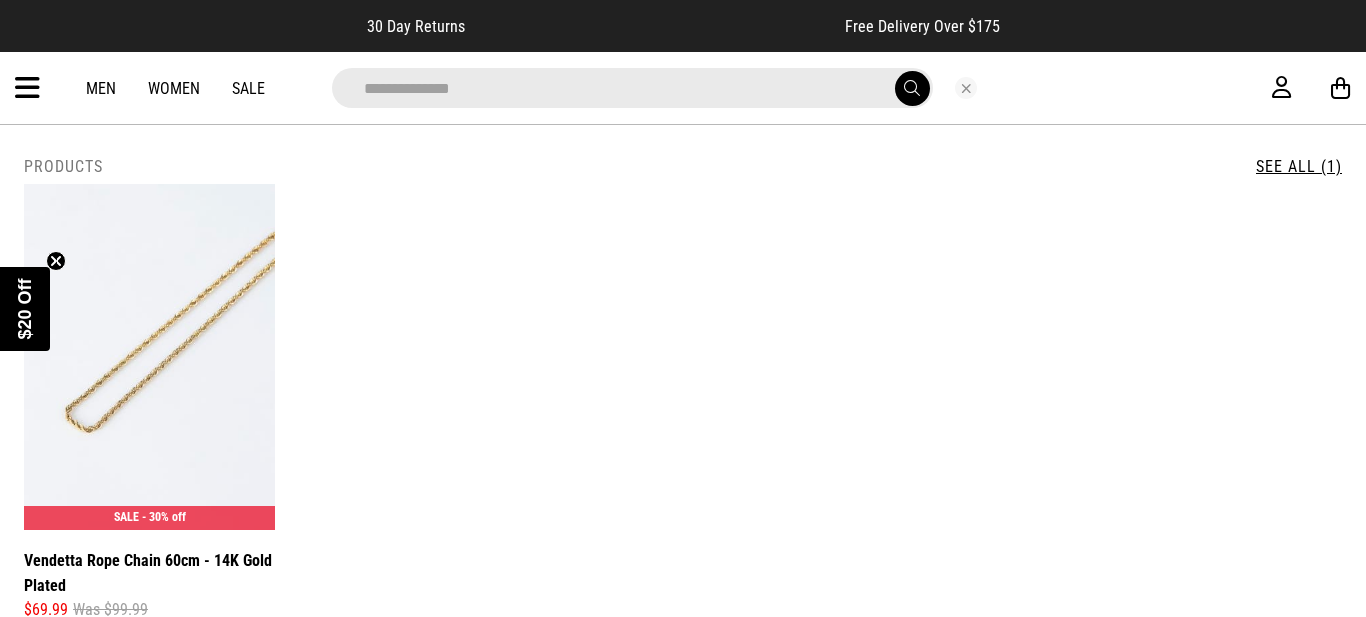 type on "**********" 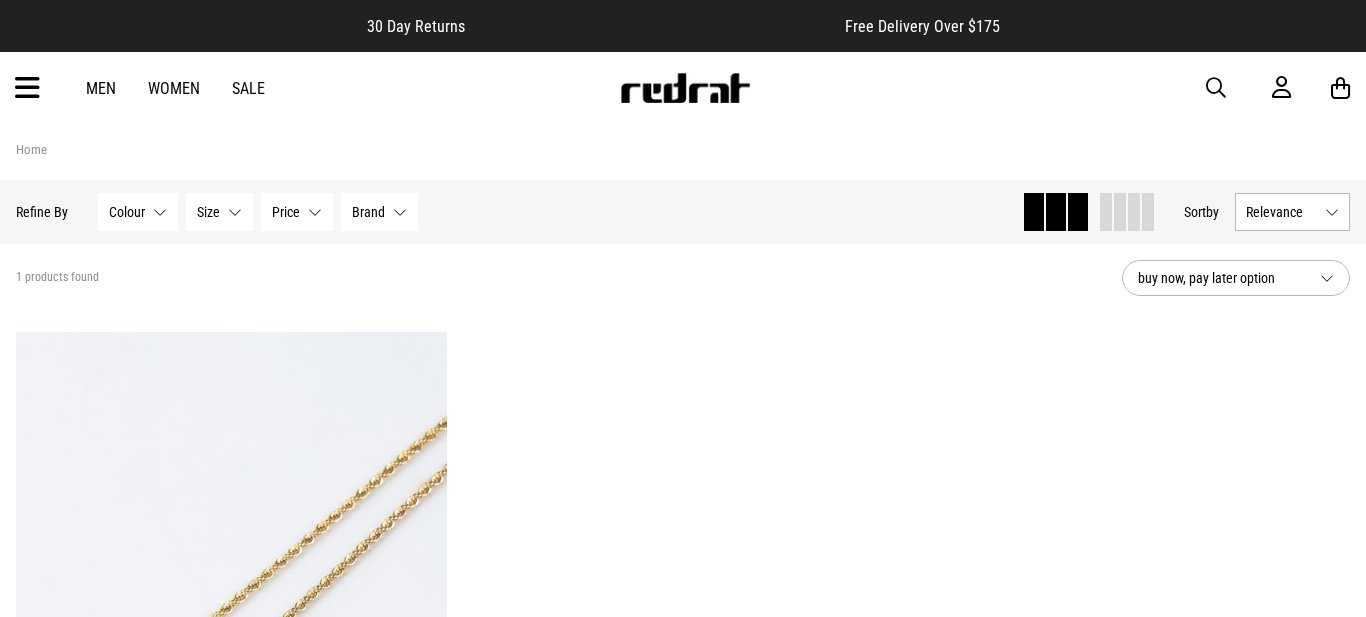 scroll, scrollTop: 0, scrollLeft: 0, axis: both 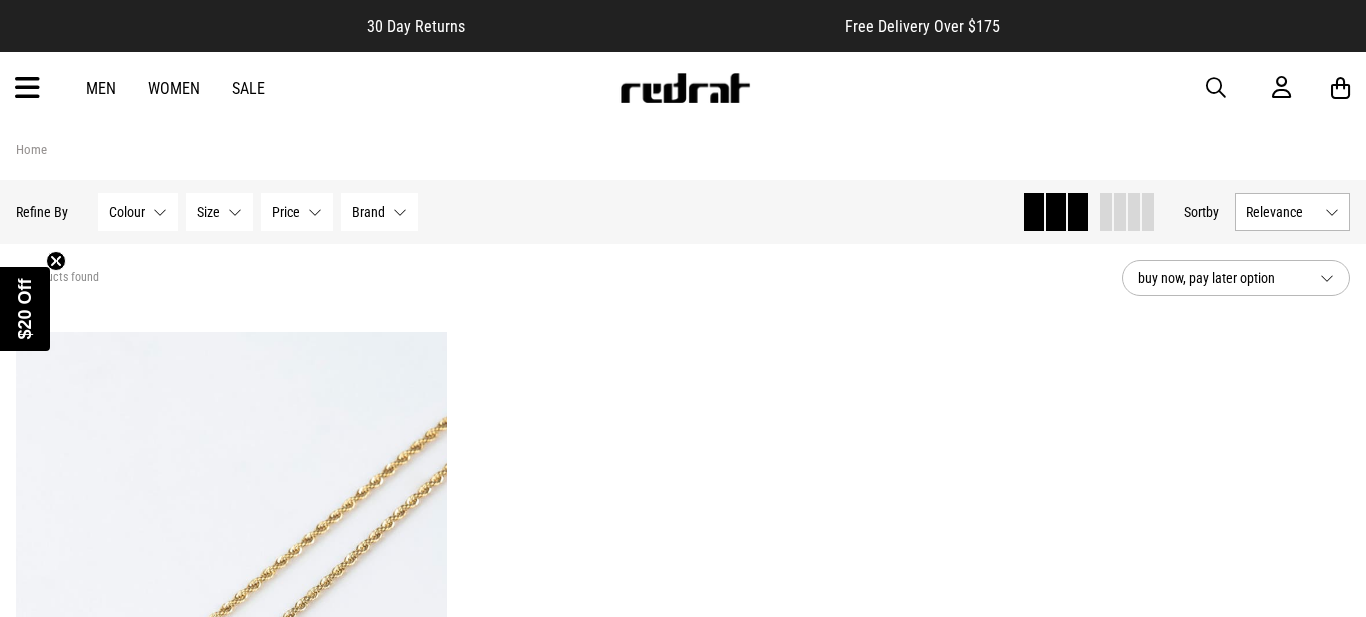 click at bounding box center (27, 88) 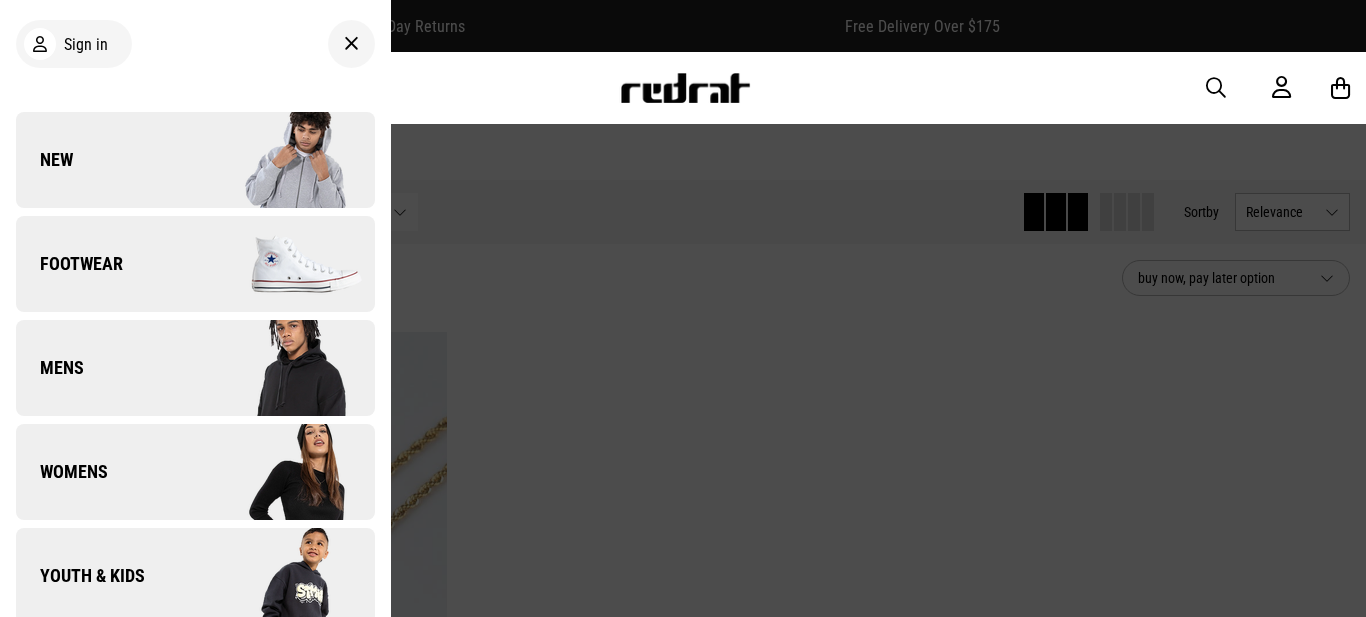 click at bounding box center (284, 368) 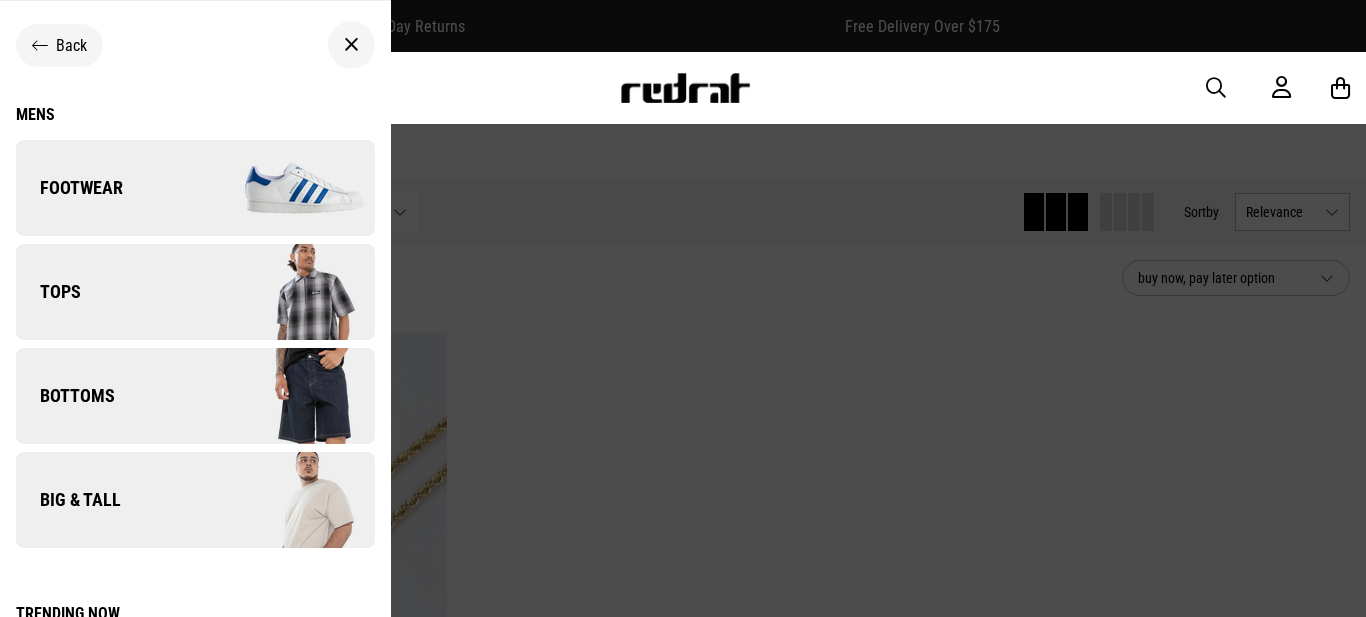 click at bounding box center [351, 45] 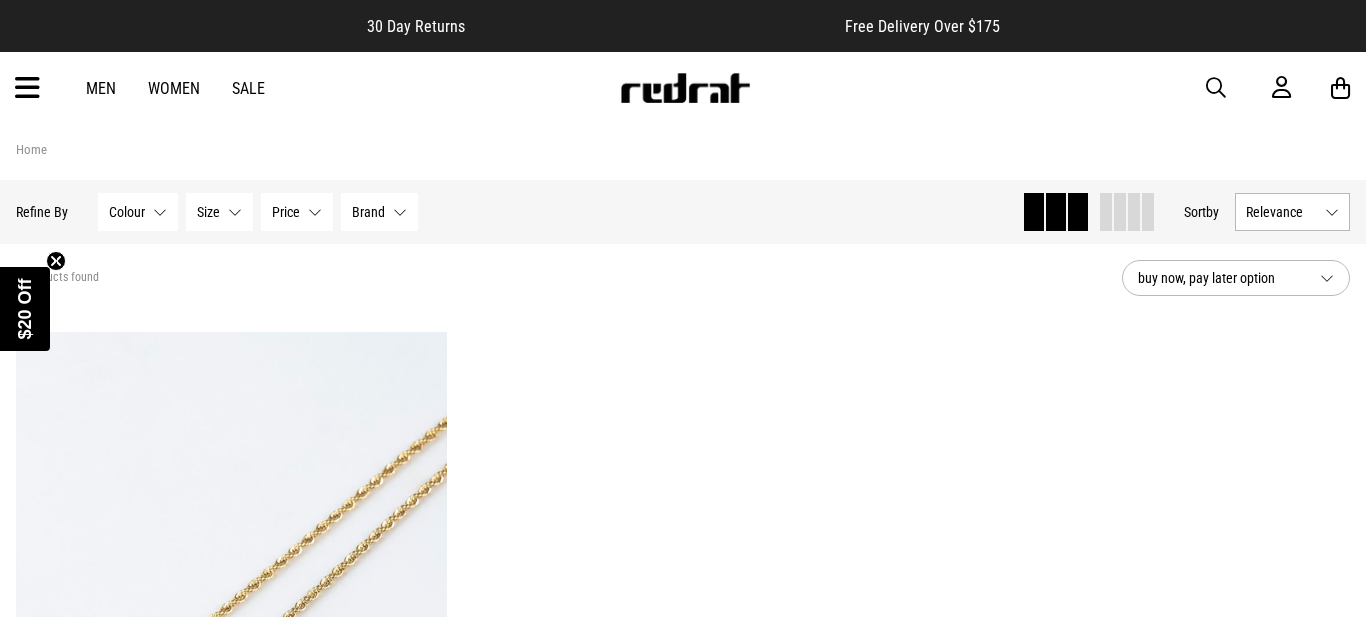 click at bounding box center [1216, 88] 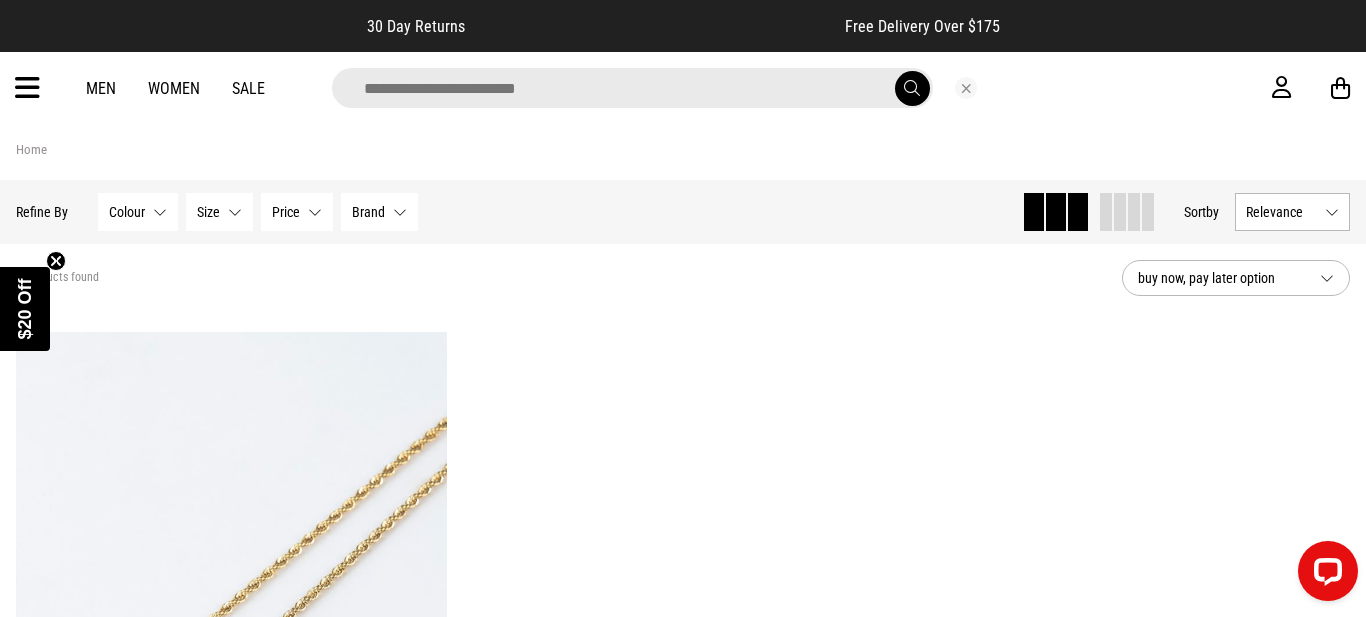click at bounding box center (665, 88) 